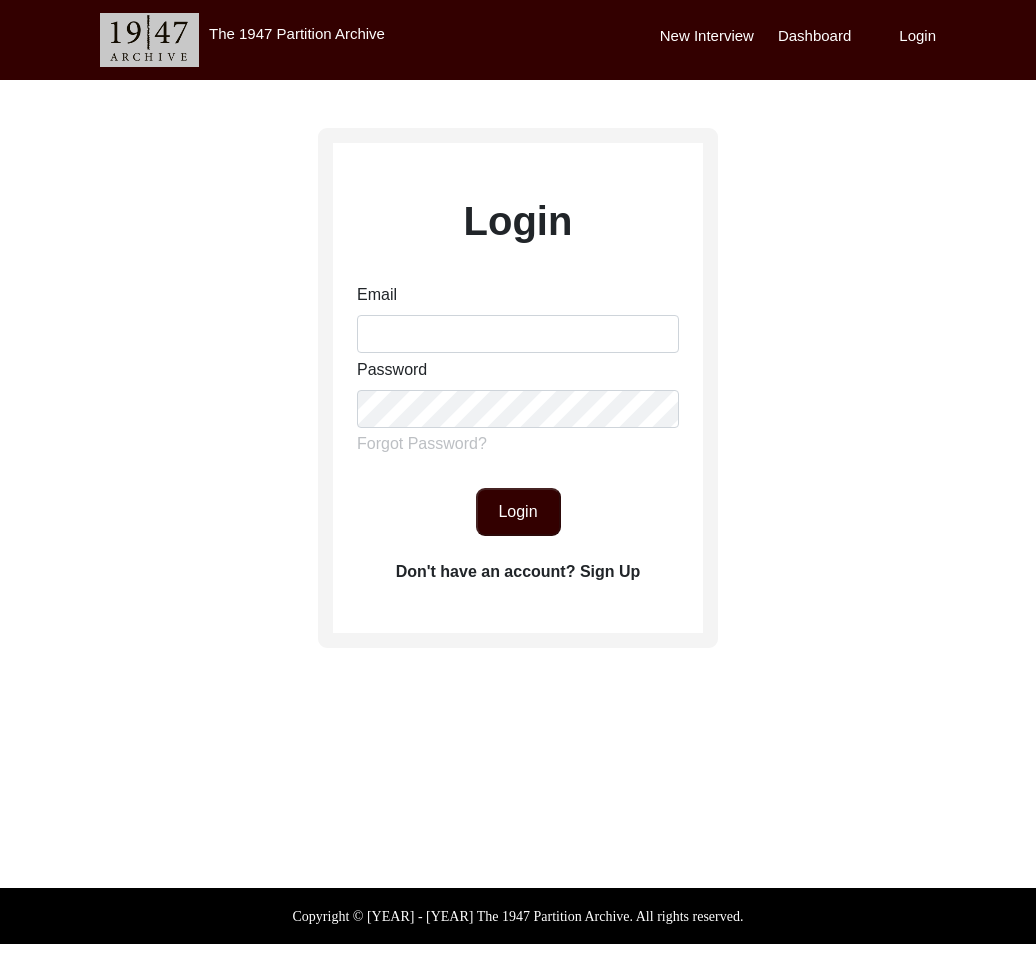 scroll, scrollTop: 0, scrollLeft: 0, axis: both 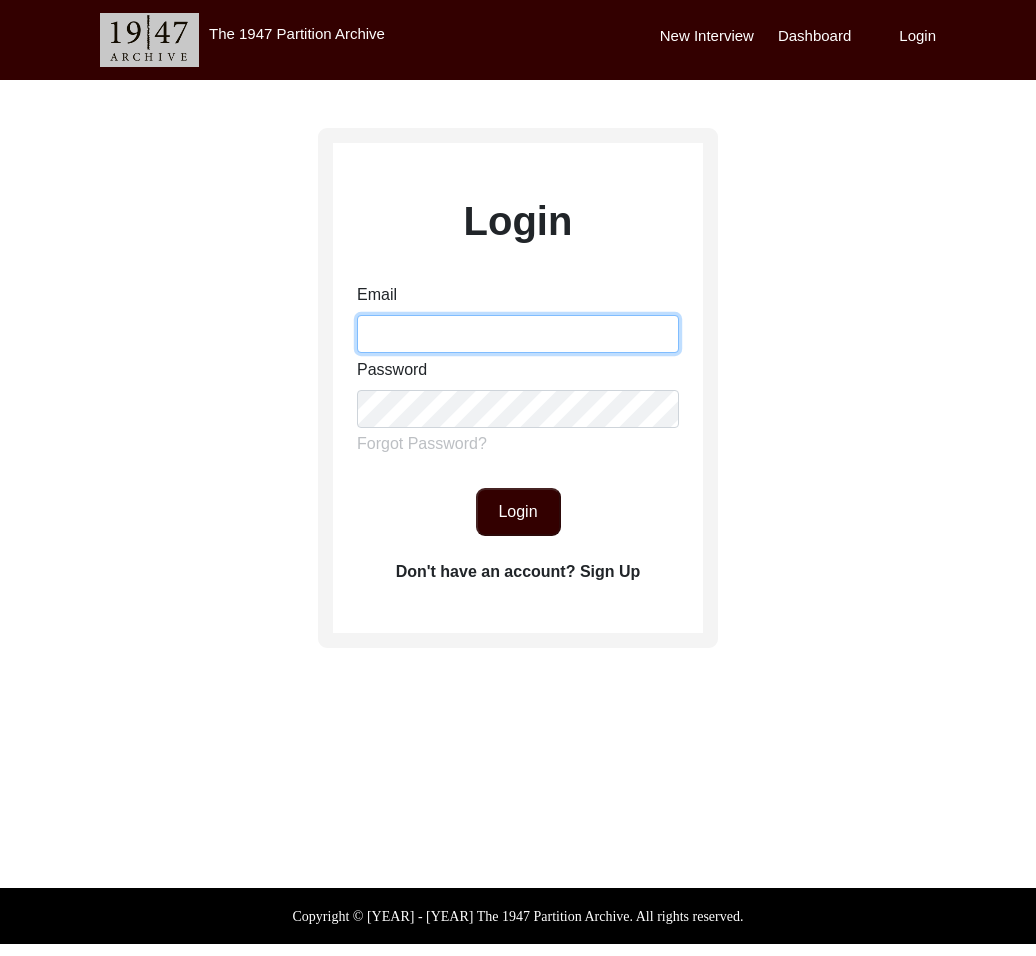 click on "Email" at bounding box center [518, 334] 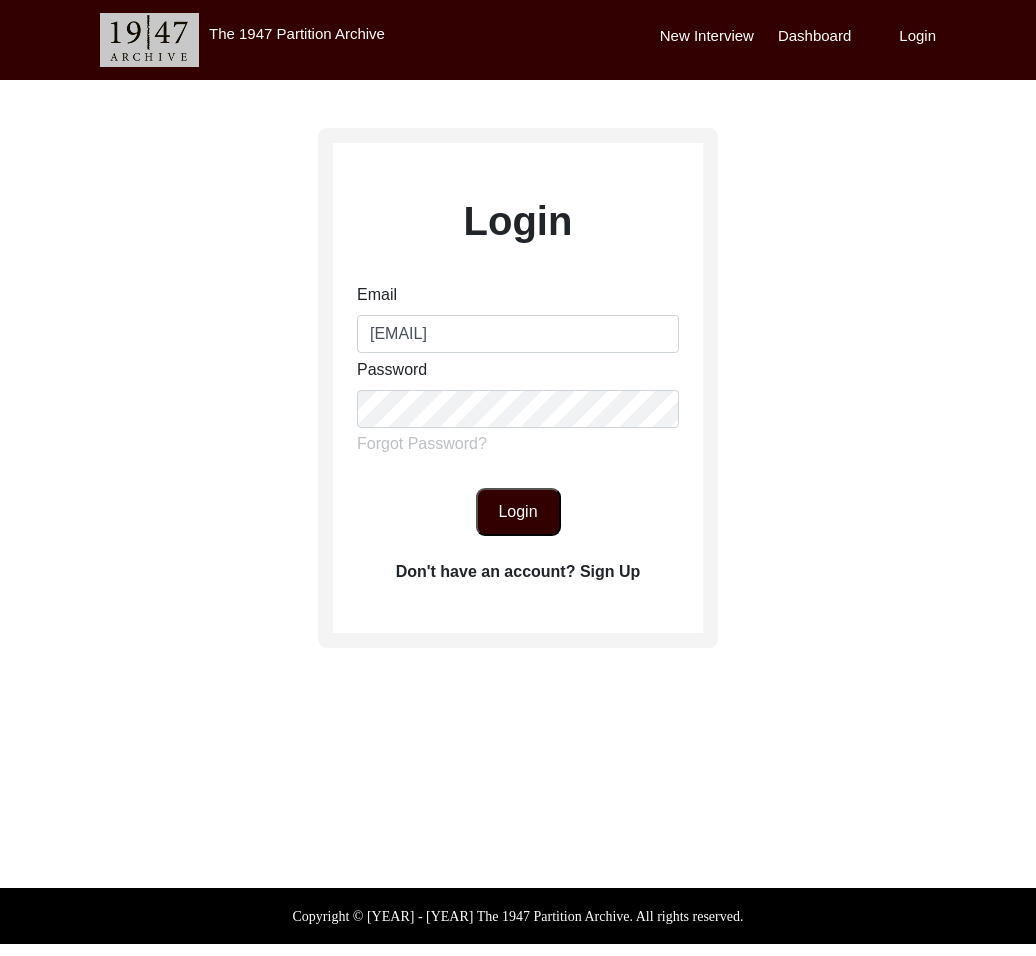 drag, startPoint x: 525, startPoint y: 525, endPoint x: 381, endPoint y: 86, distance: 462.01407 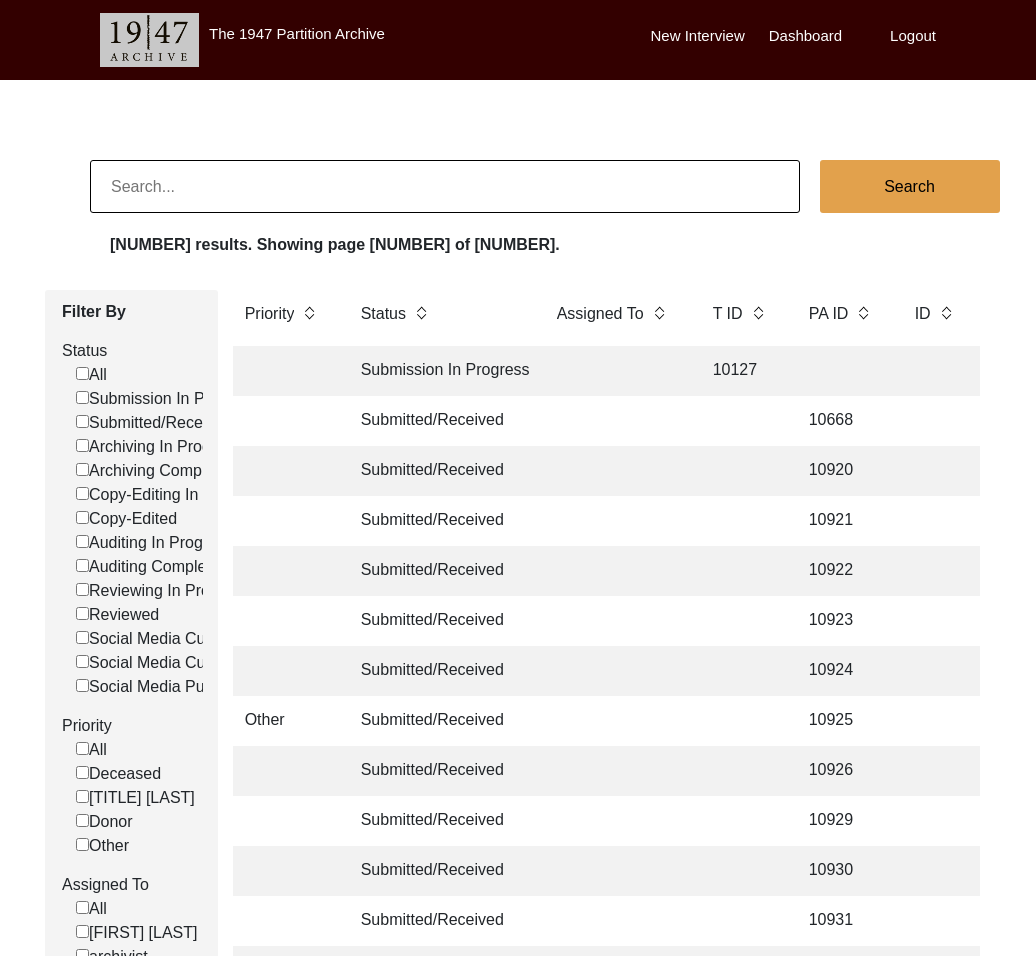 click at bounding box center (445, 186) 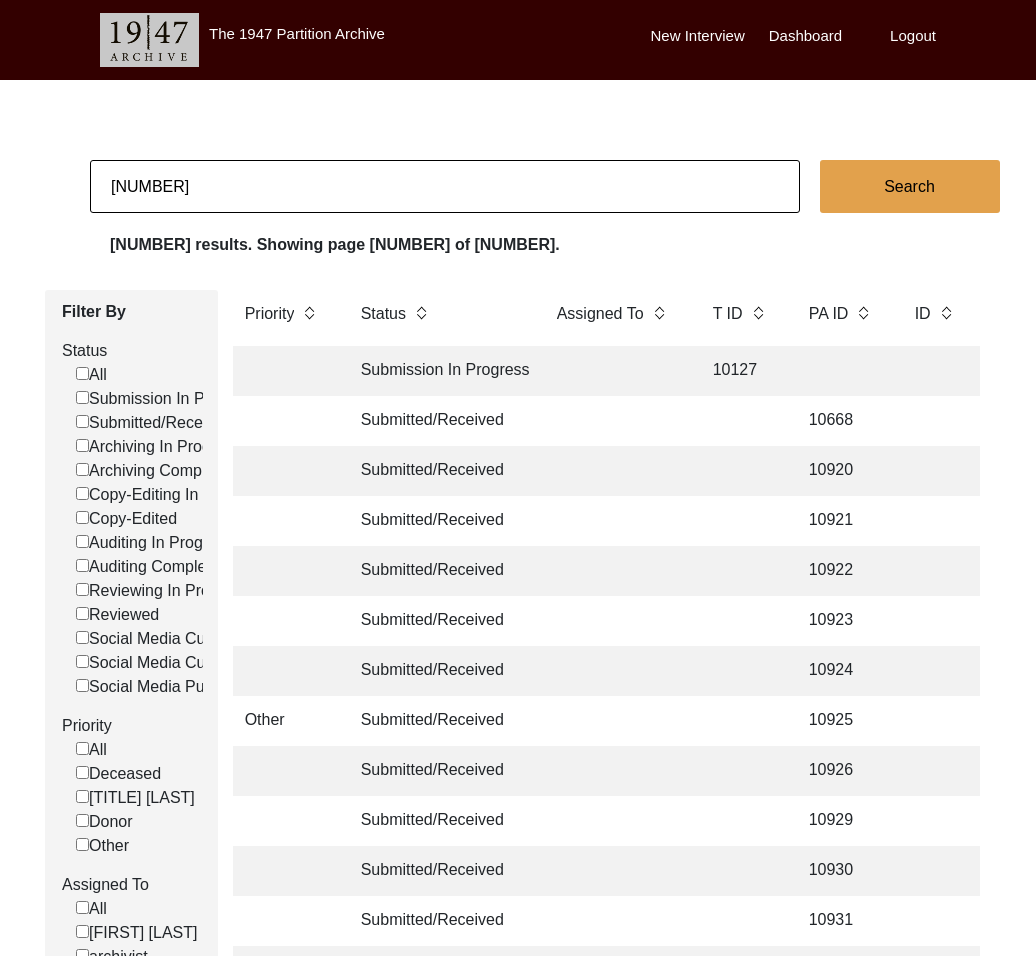 type on "[NUMBER]" 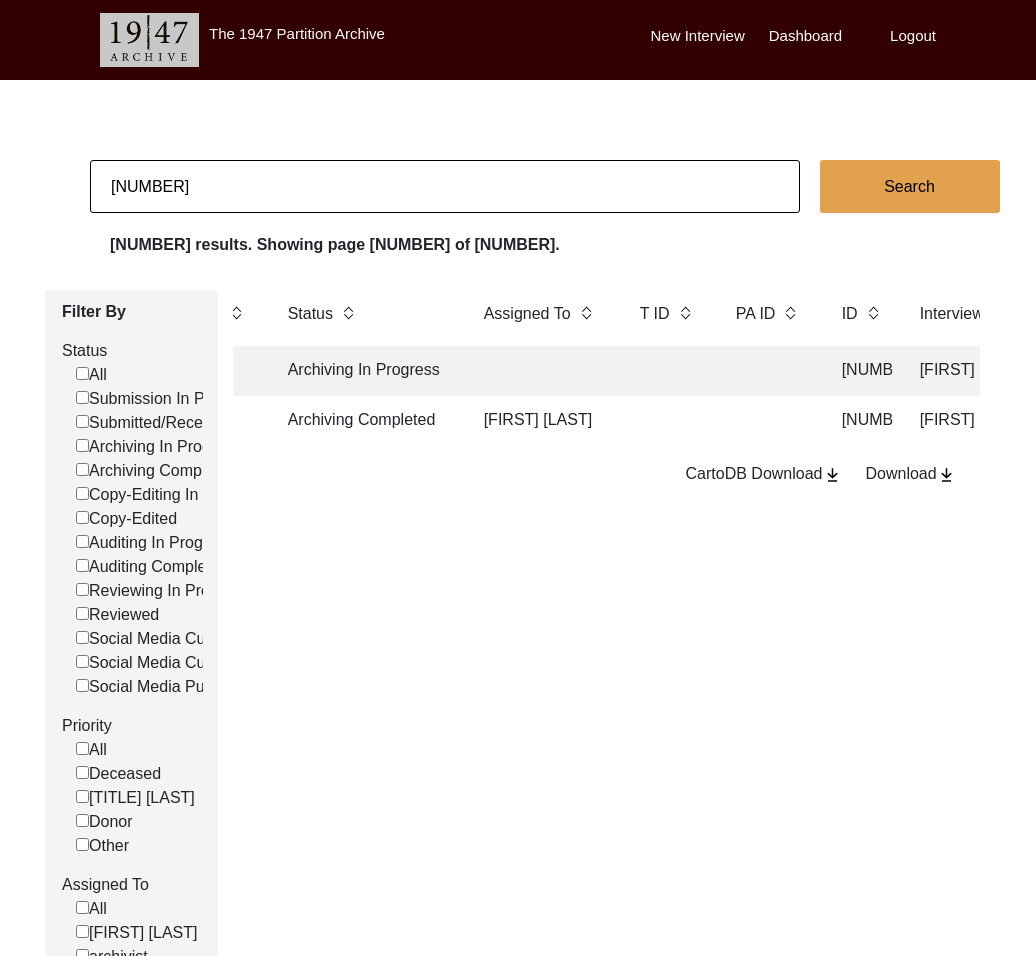 scroll, scrollTop: 0, scrollLeft: 115, axis: horizontal 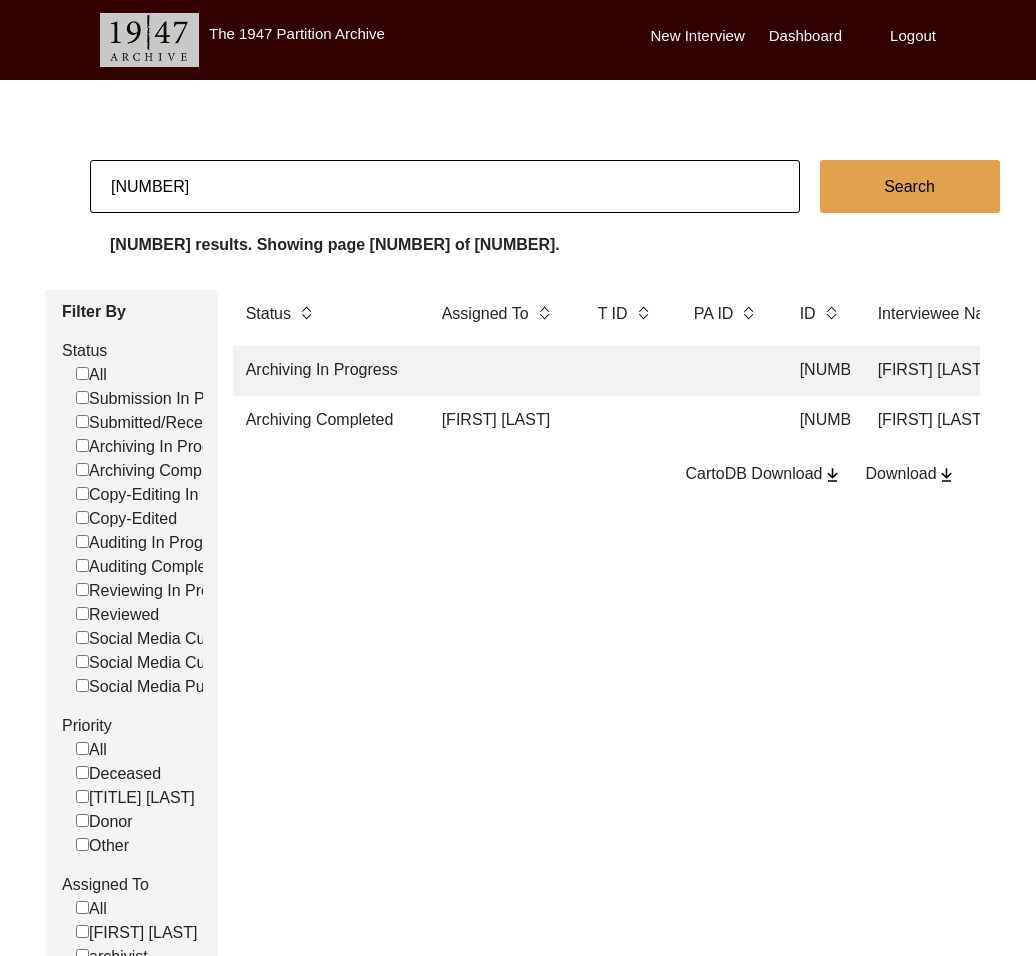 click at bounding box center [626, 371] 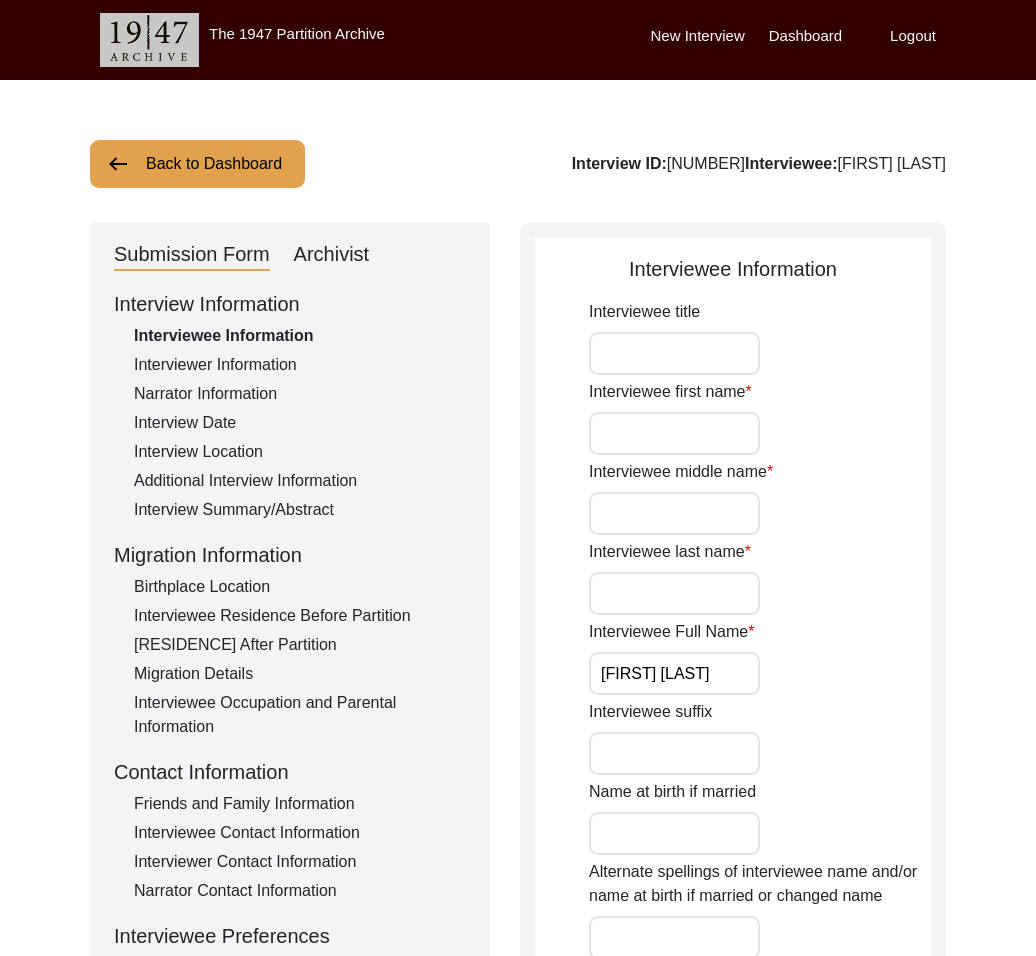 click on "Interviewee Residence Before Partition" at bounding box center (300, 616) 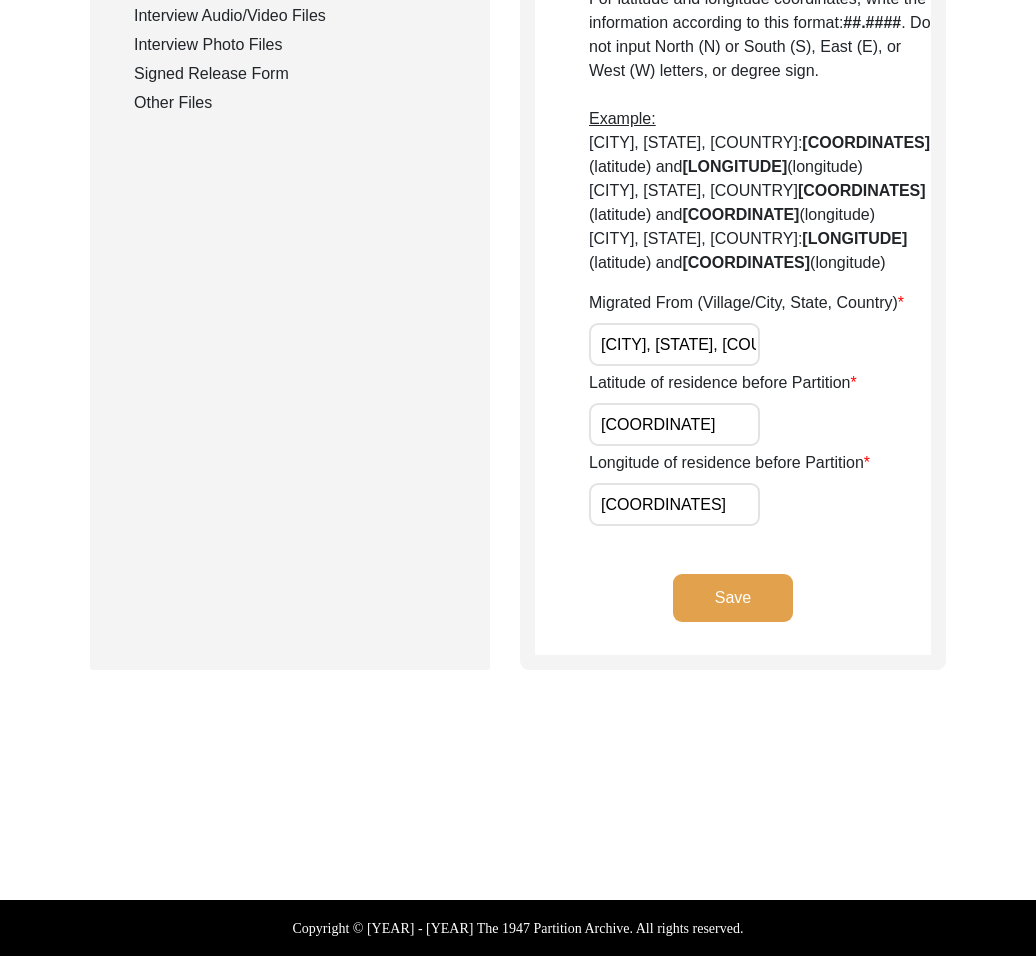 scroll, scrollTop: 0, scrollLeft: 0, axis: both 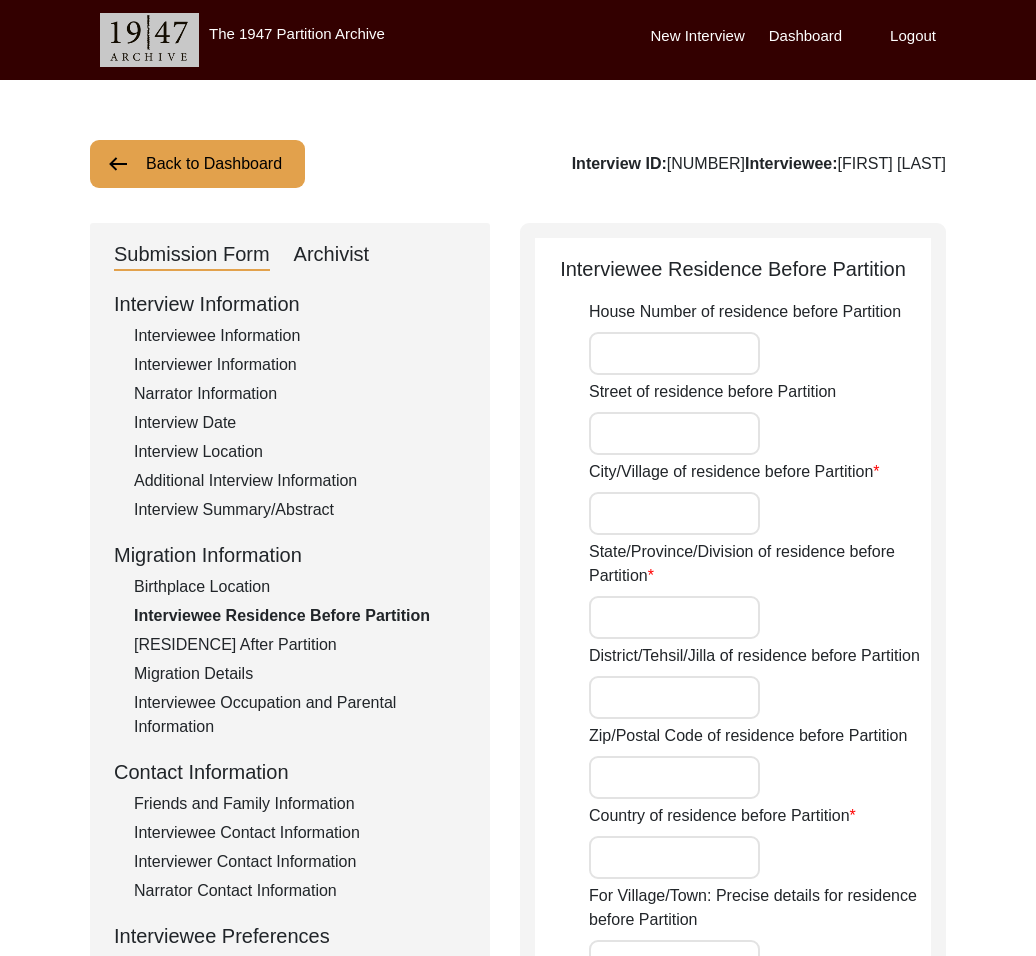 click on "Interview Summary/Abstract" at bounding box center (300, 510) 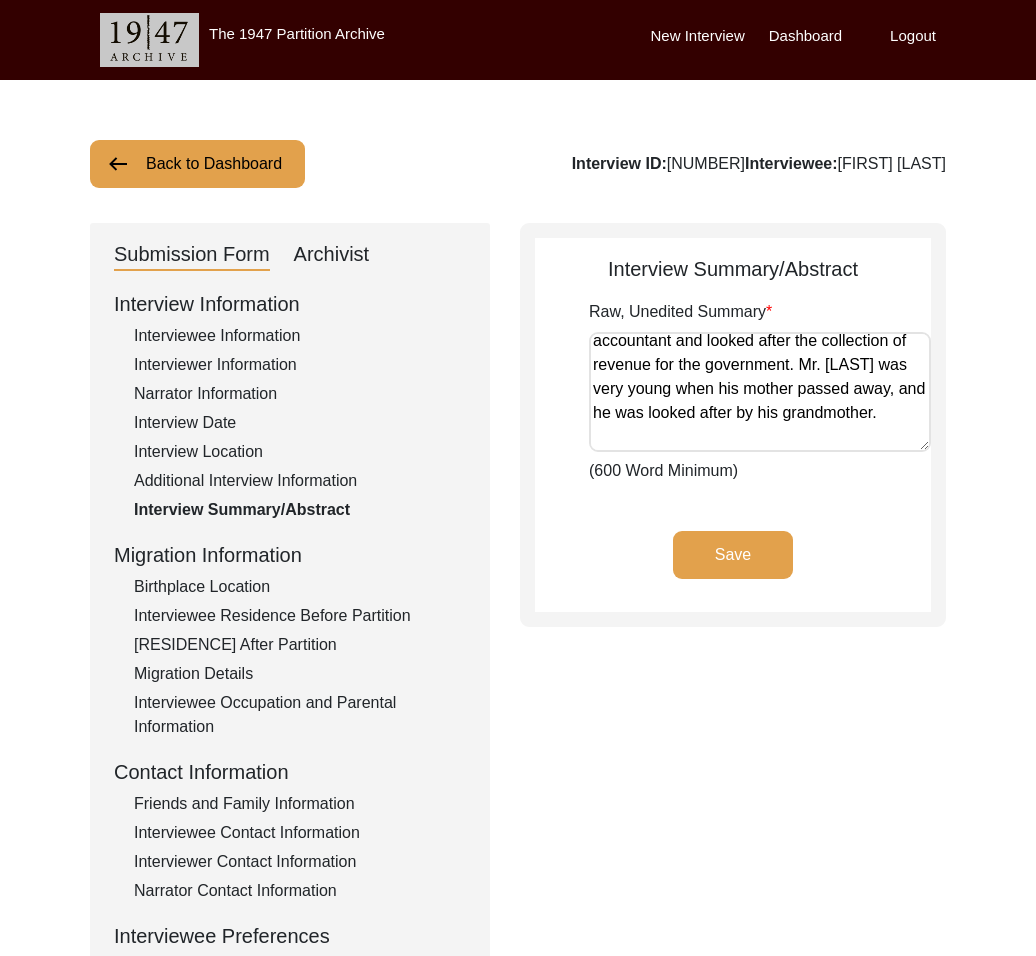 scroll, scrollTop: 98, scrollLeft: 0, axis: vertical 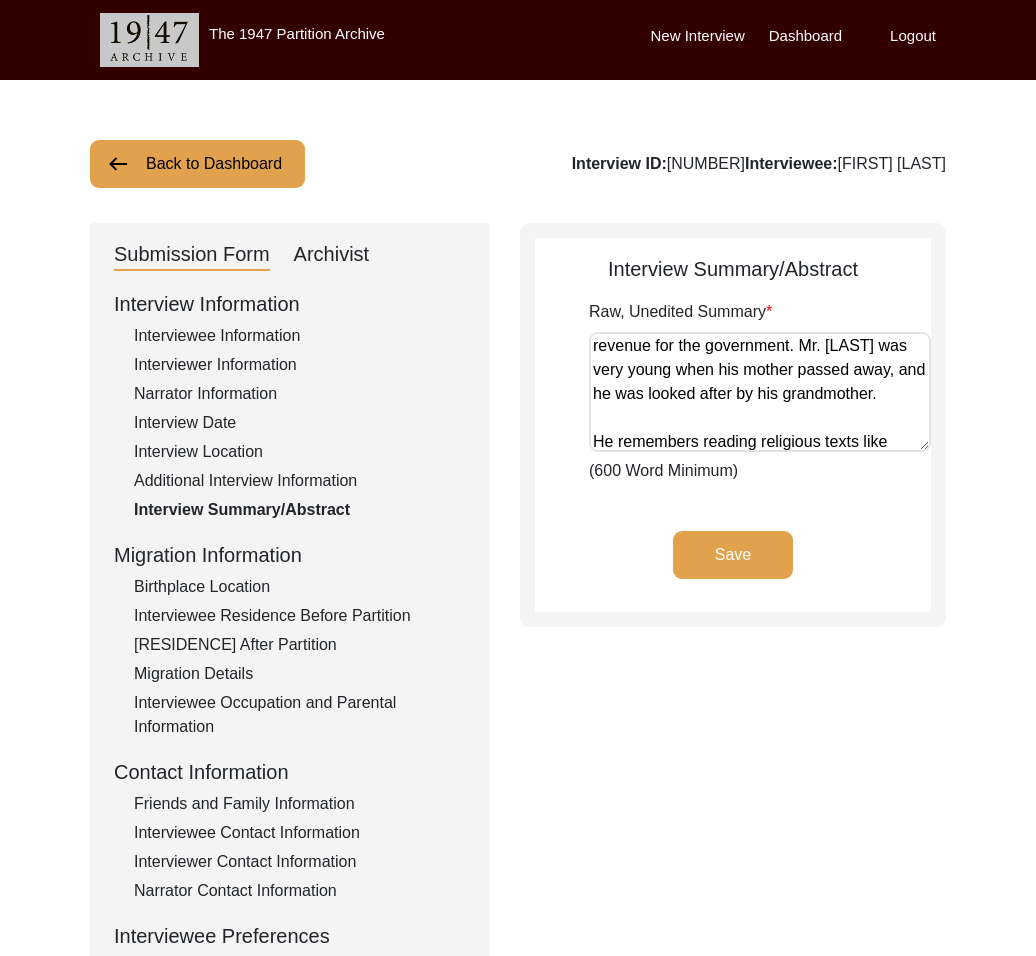 click on "Interviewee Residence Before Partition" at bounding box center [300, 616] 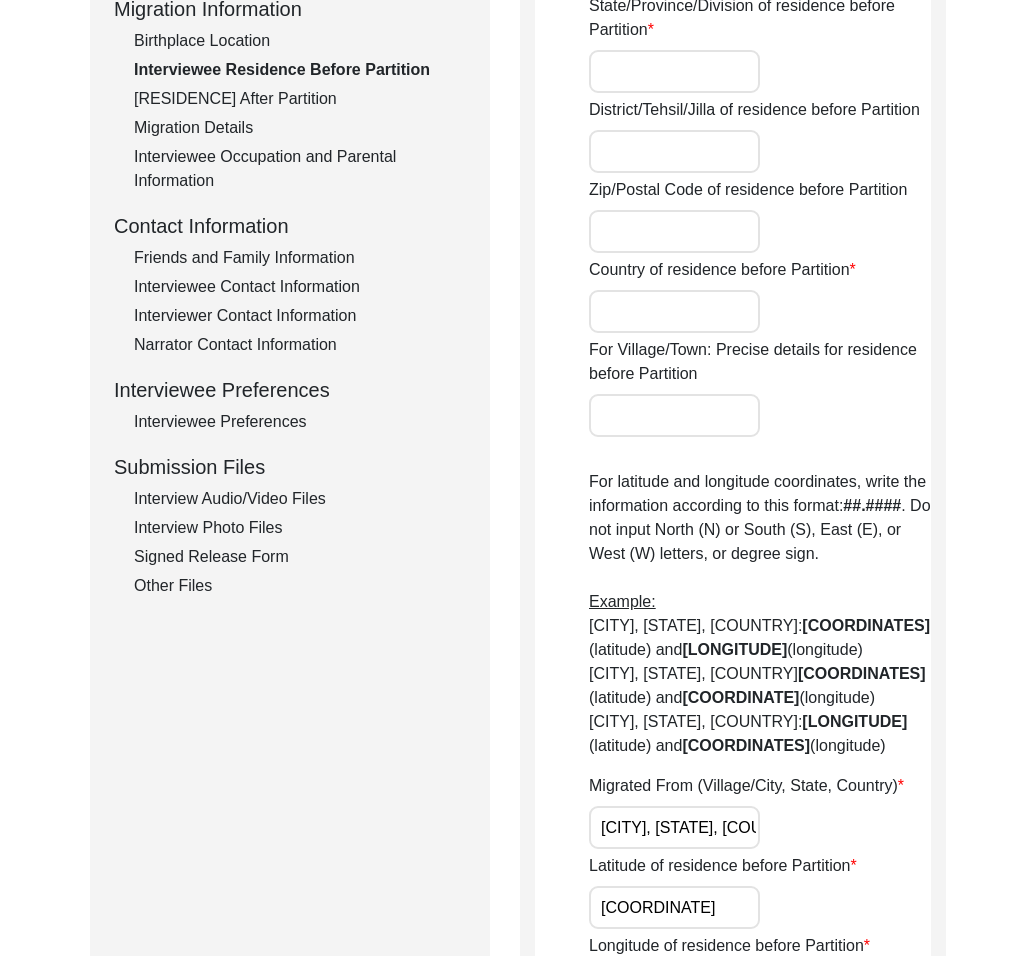 scroll, scrollTop: 0, scrollLeft: 0, axis: both 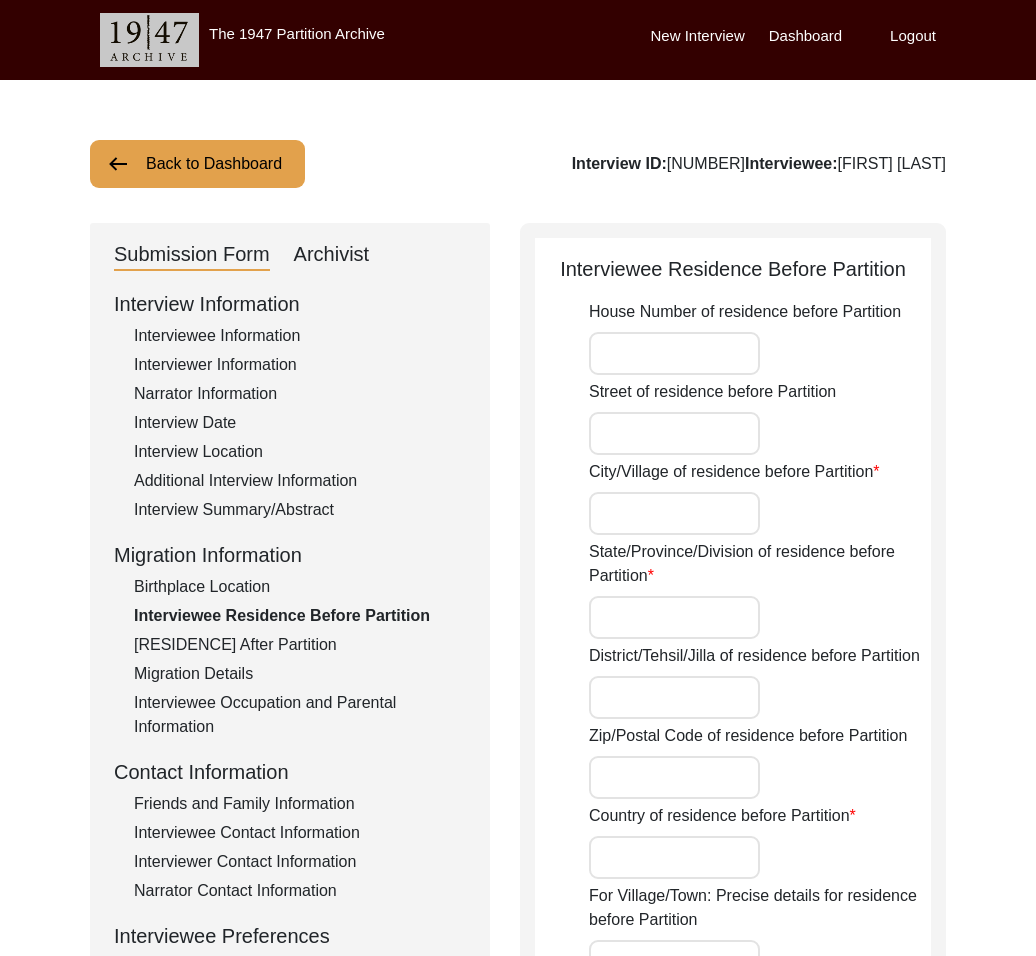 click on "Interview Summary/Abstract" at bounding box center (300, 510) 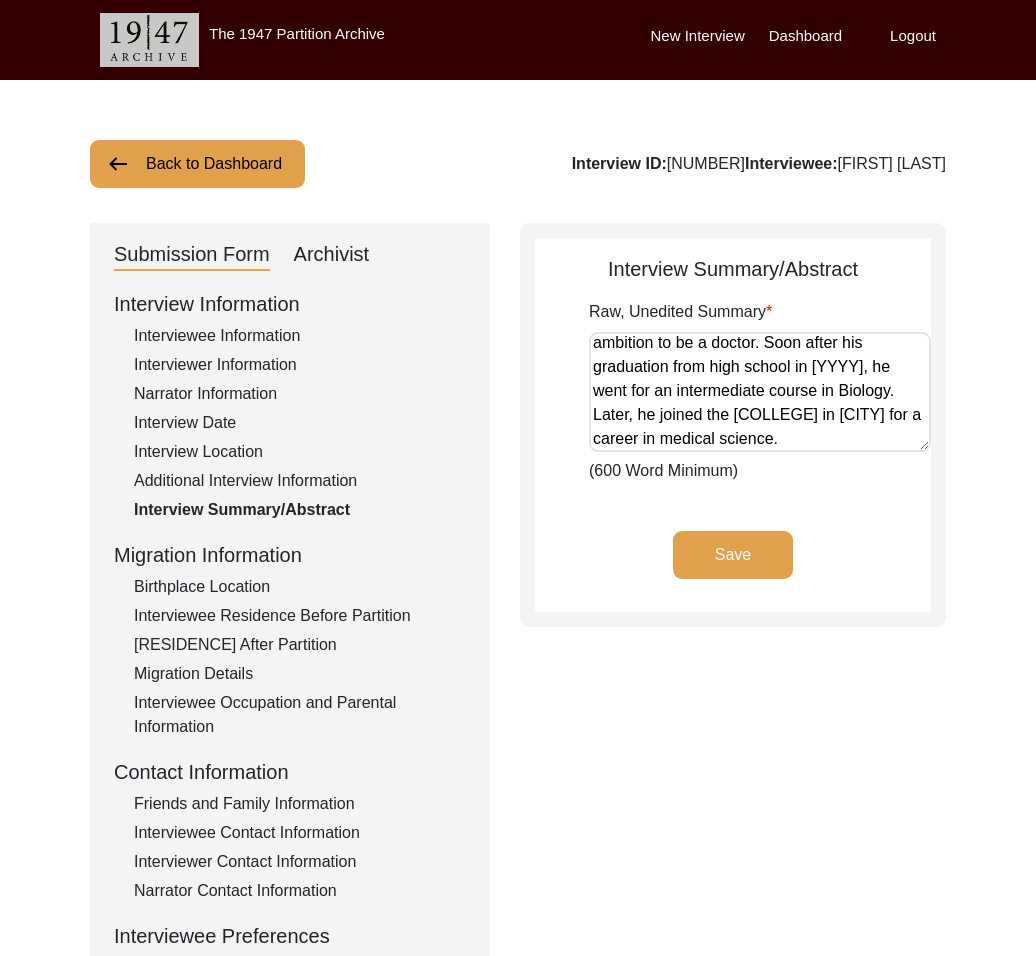 scroll, scrollTop: 277, scrollLeft: 0, axis: vertical 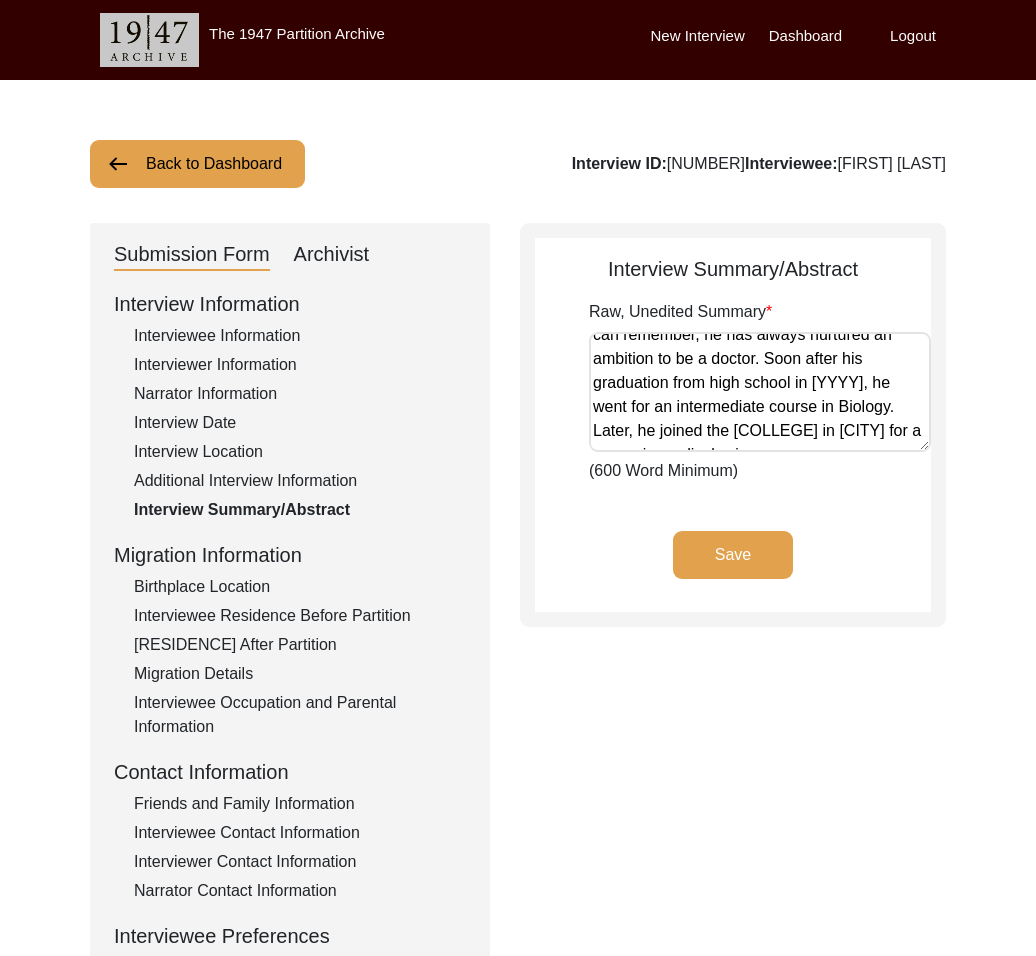 drag, startPoint x: 295, startPoint y: 617, endPoint x: 523, endPoint y: 699, distance: 242.29733 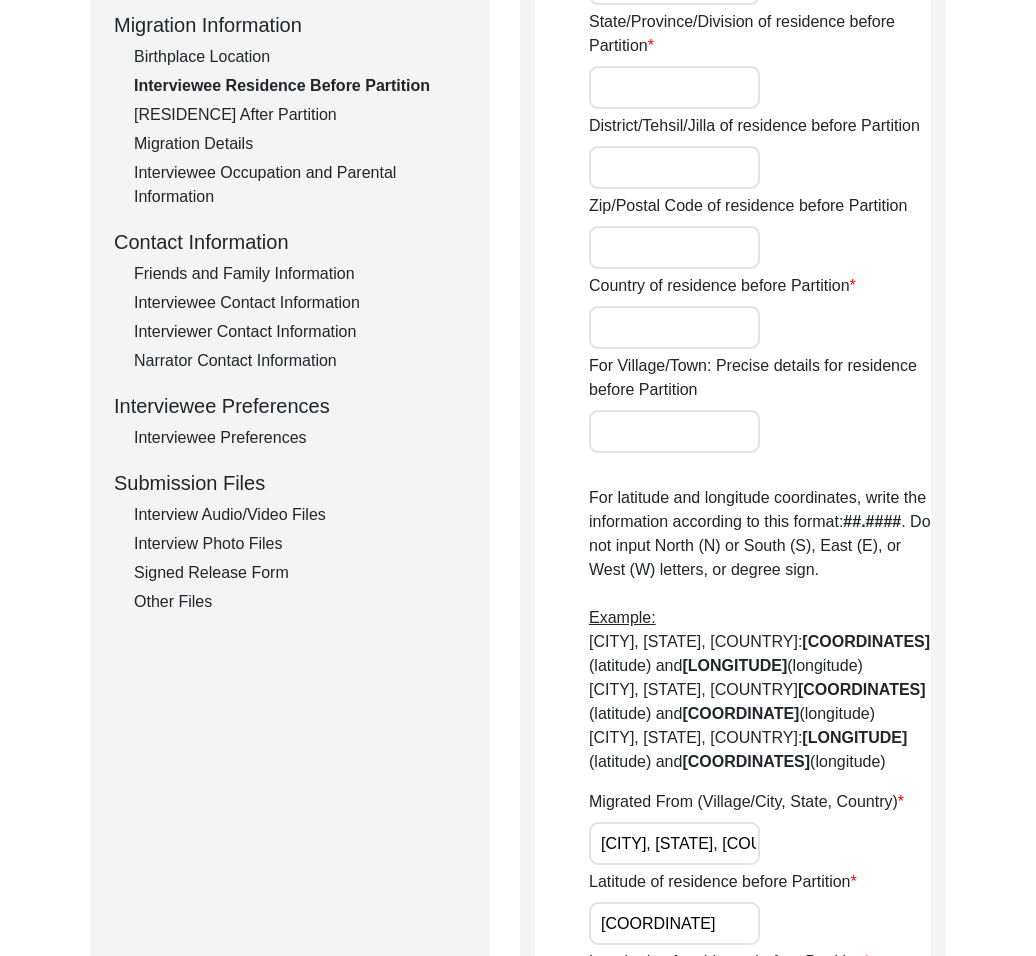 scroll, scrollTop: 738, scrollLeft: 0, axis: vertical 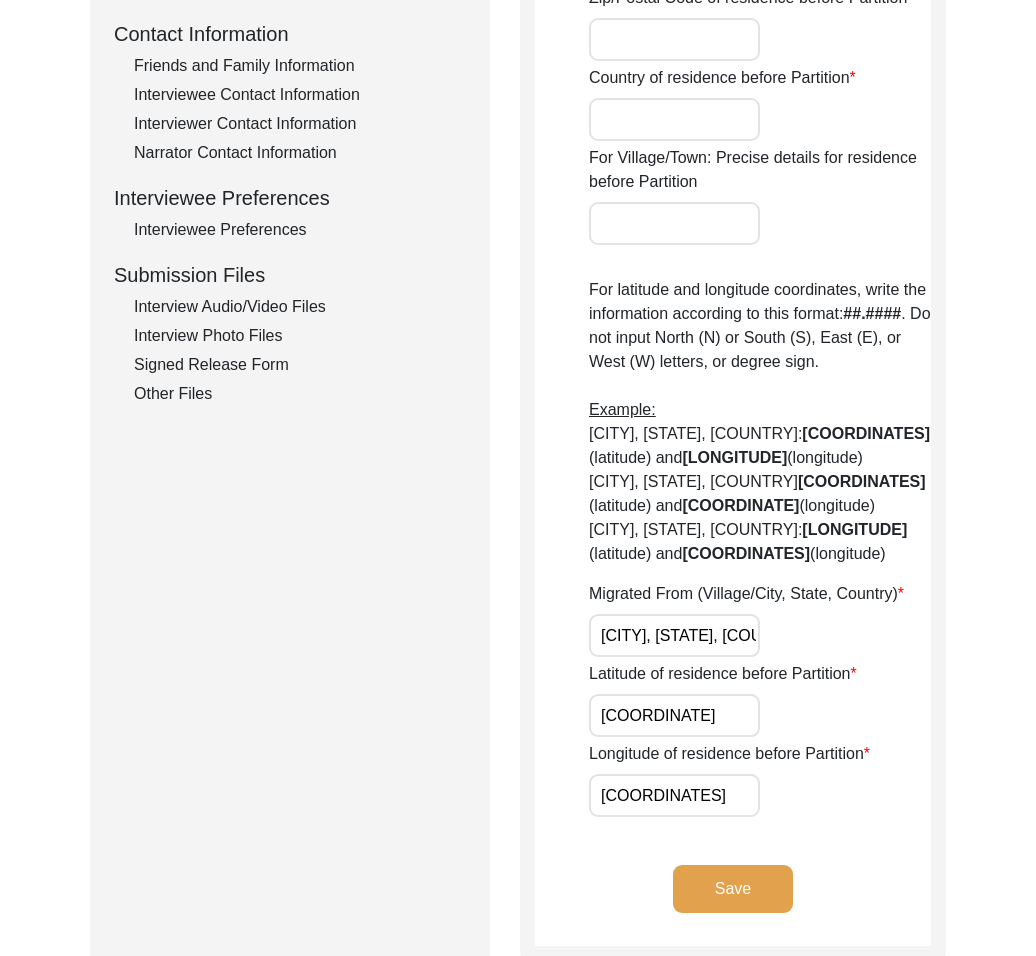 click on "[CITY], [STATE], [COUNTRY]" at bounding box center [674, 635] 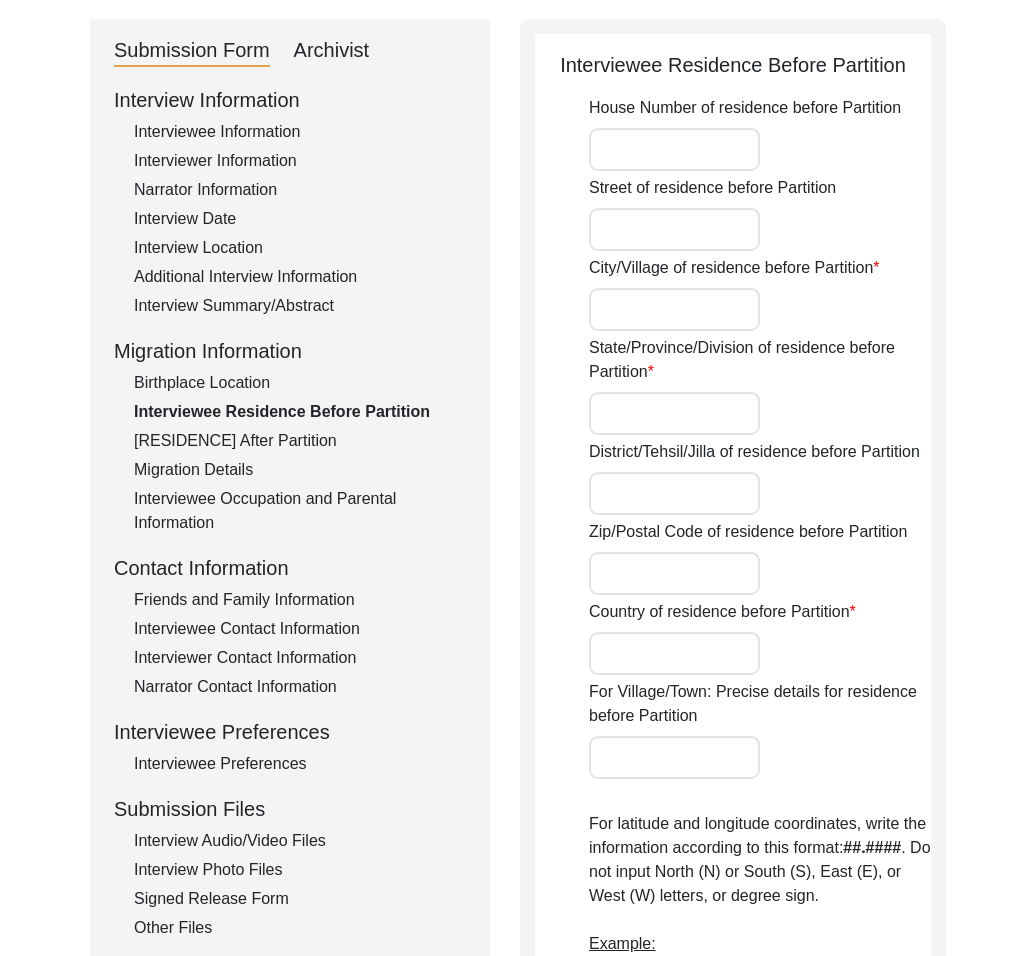 scroll, scrollTop: 157, scrollLeft: 0, axis: vertical 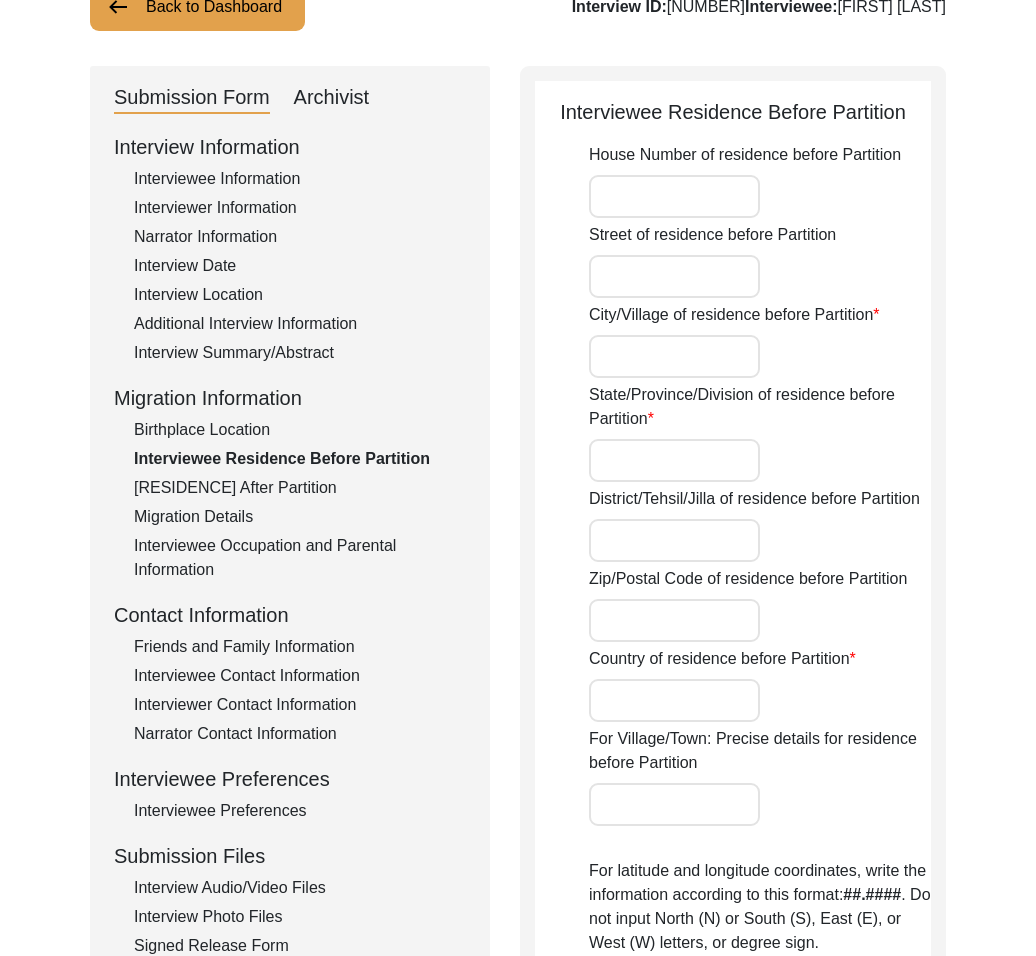 click on "Interviewee Information" at bounding box center (300, 179) 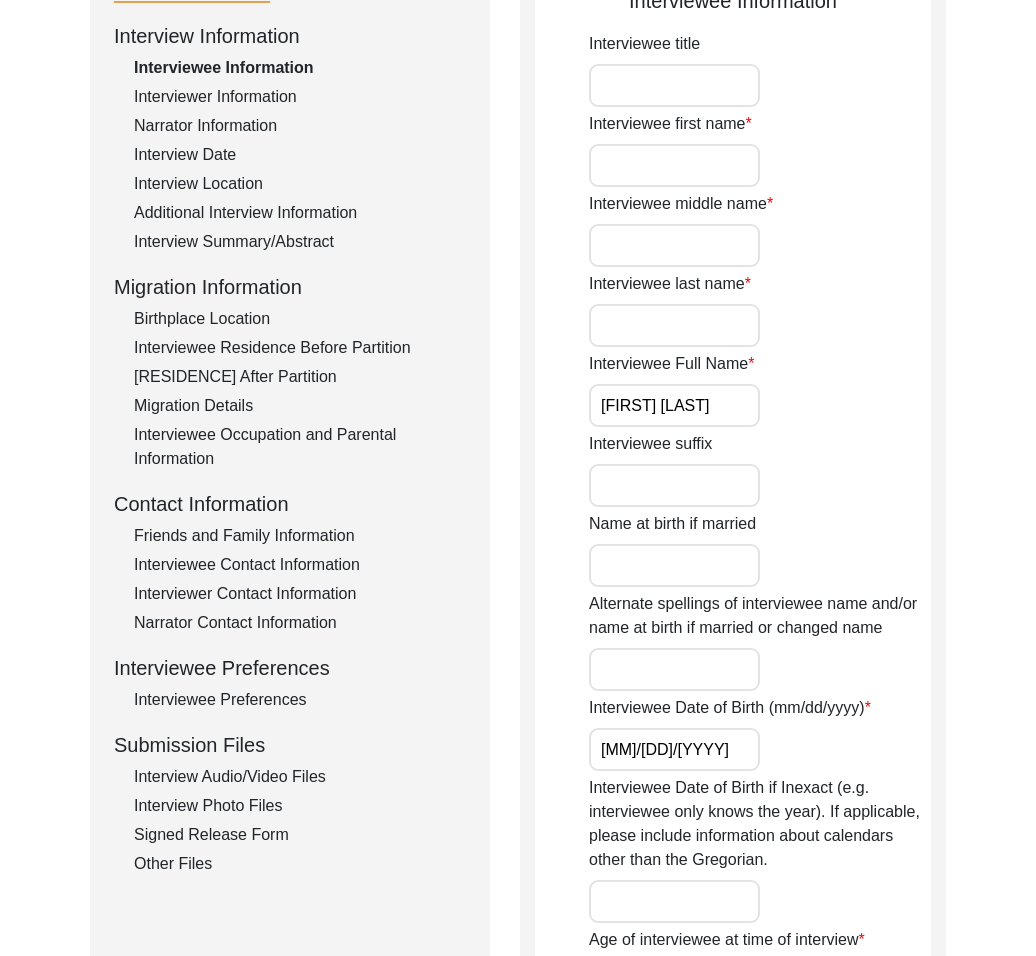 click on "[FIRST] [LAST]" at bounding box center [674, 405] 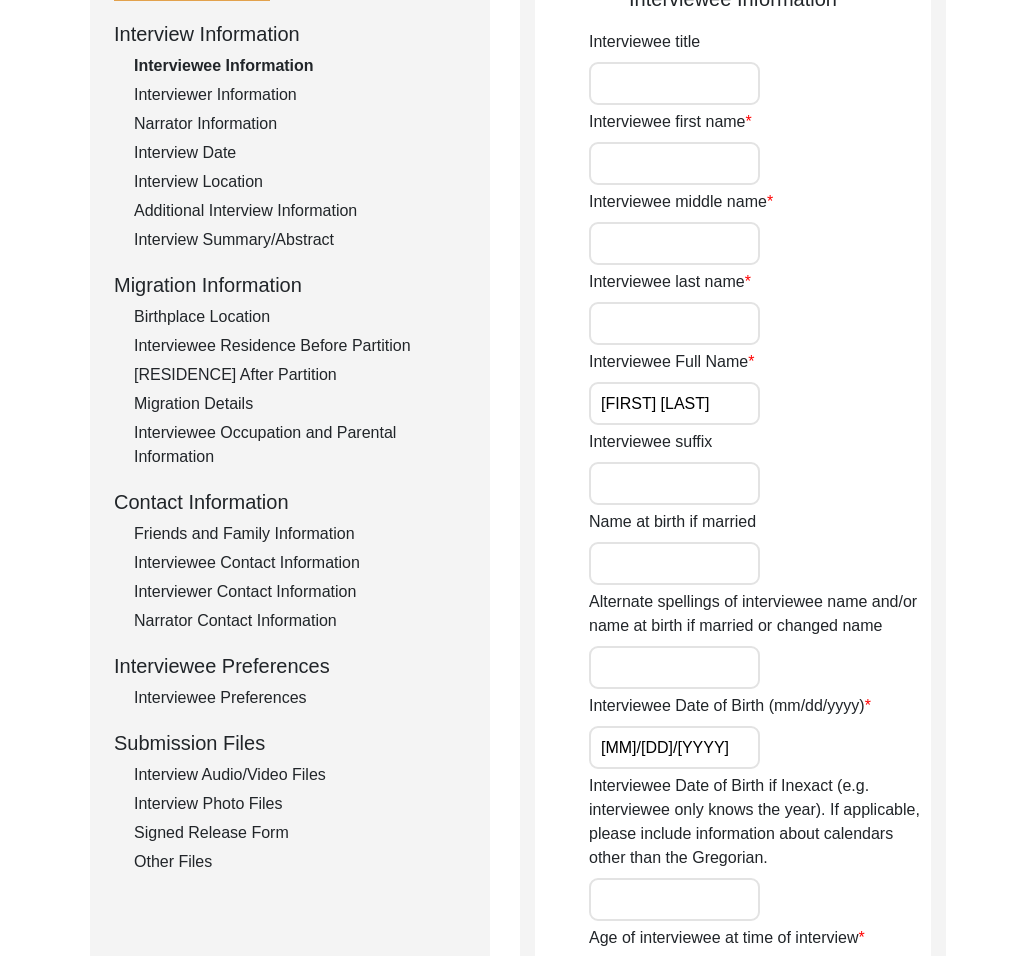 click on "[FIRST] [LAST]" at bounding box center (674, 403) 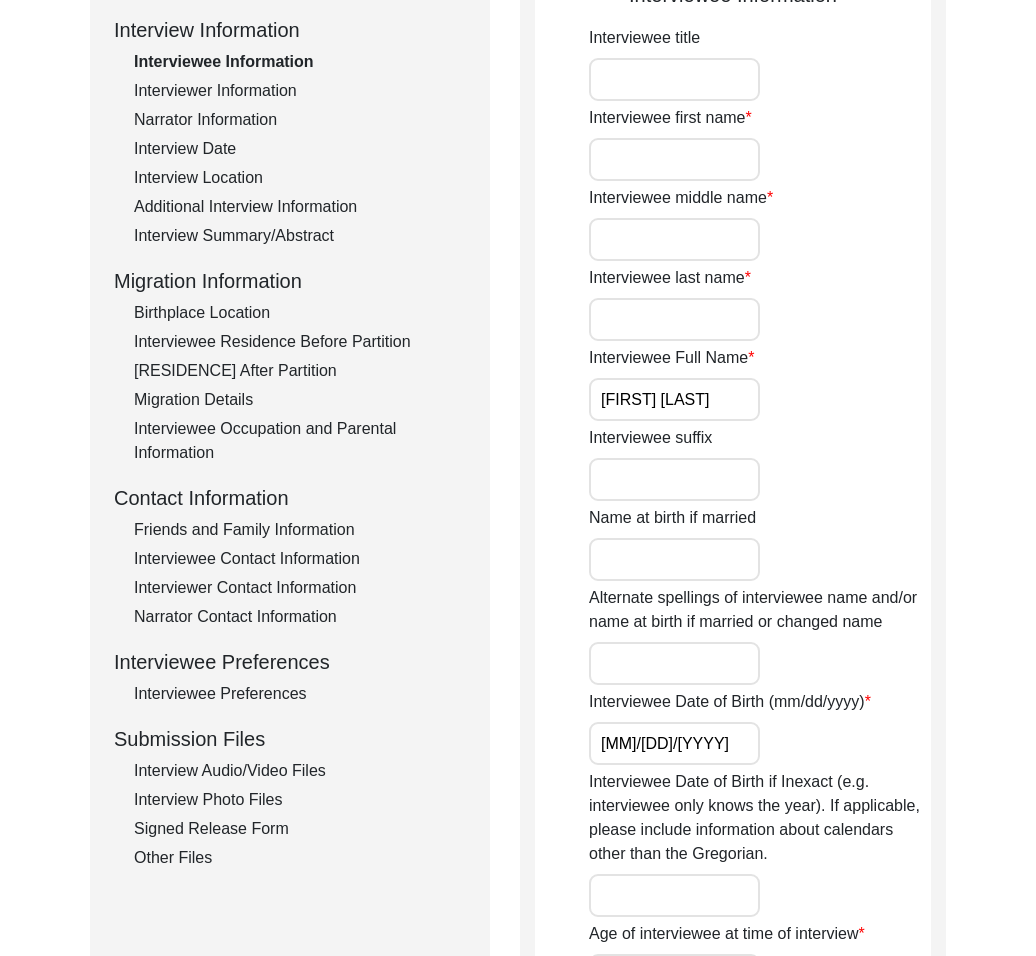 click on "[FIRST] [LAST]" at bounding box center (674, 399) 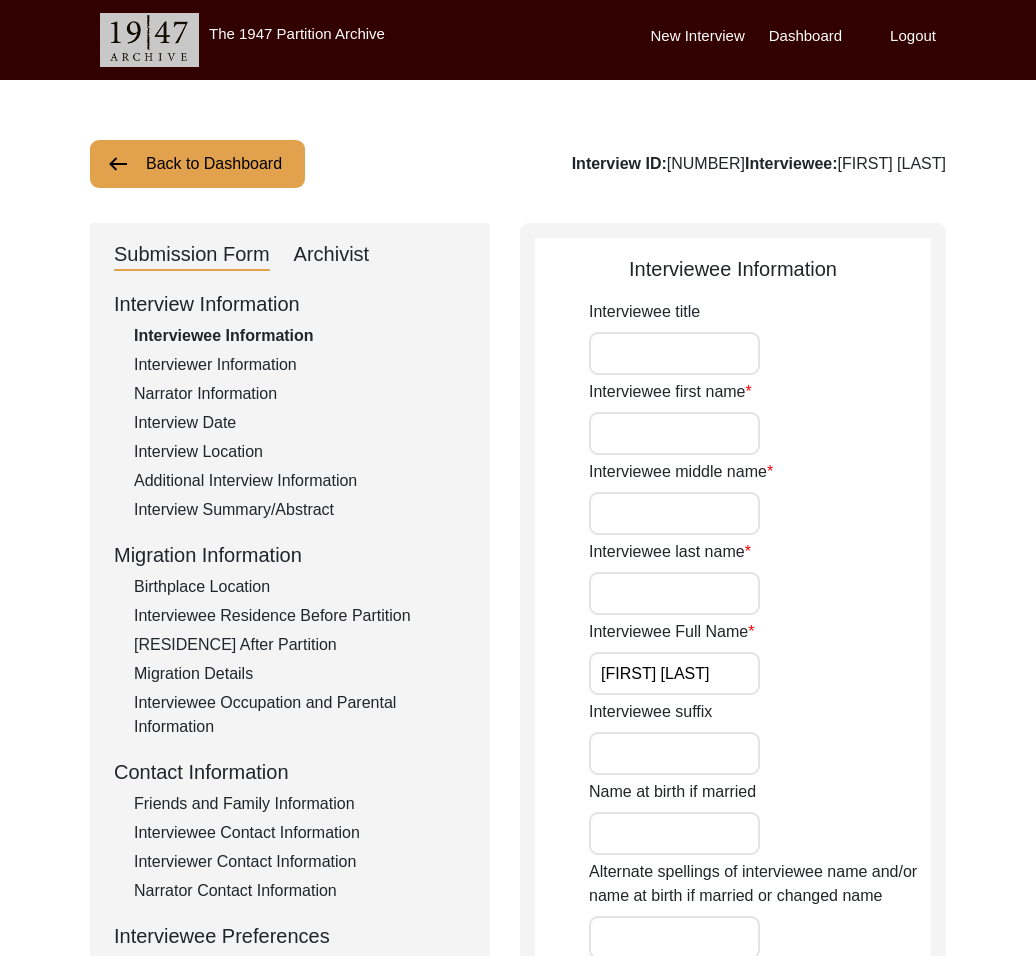 drag, startPoint x: 865, startPoint y: 194, endPoint x: 813, endPoint y: 157, distance: 63.82006 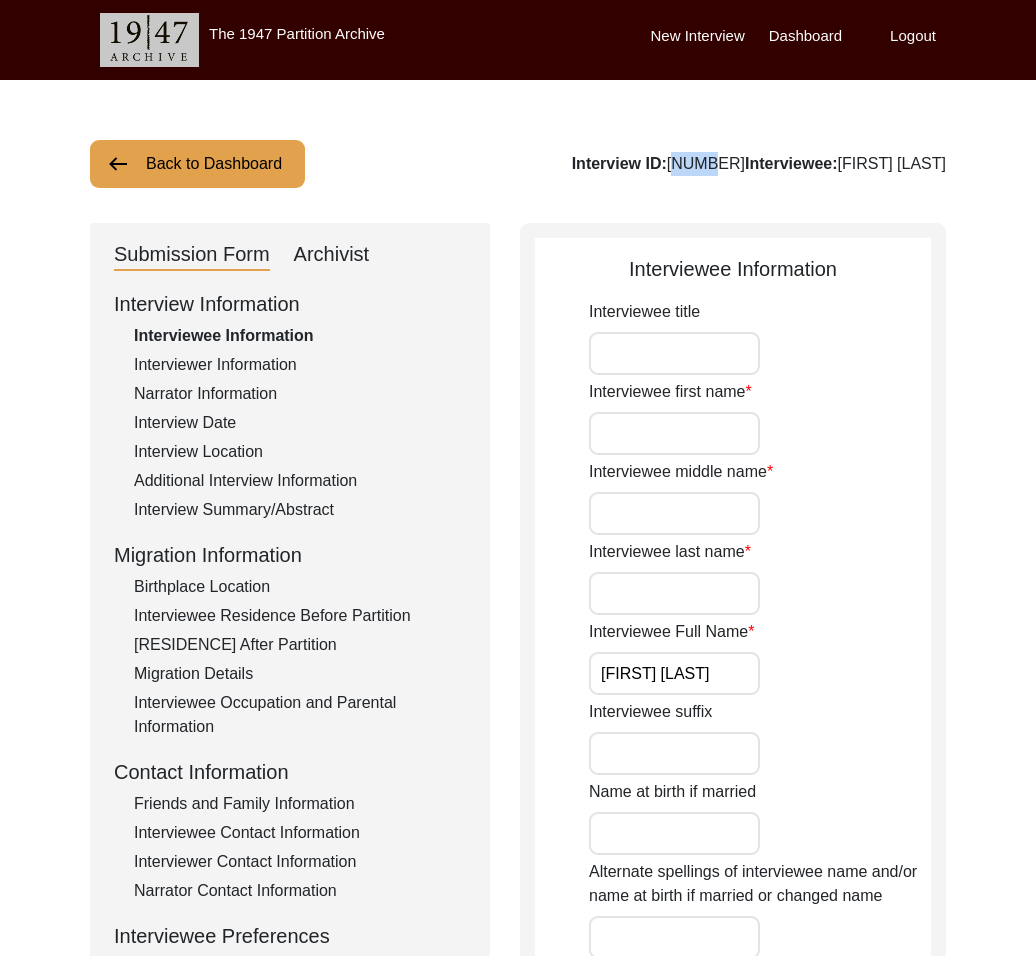 click on "Interview ID: [NUMBER] Interviewee: [FIRST] [LAST]" at bounding box center (759, 164) 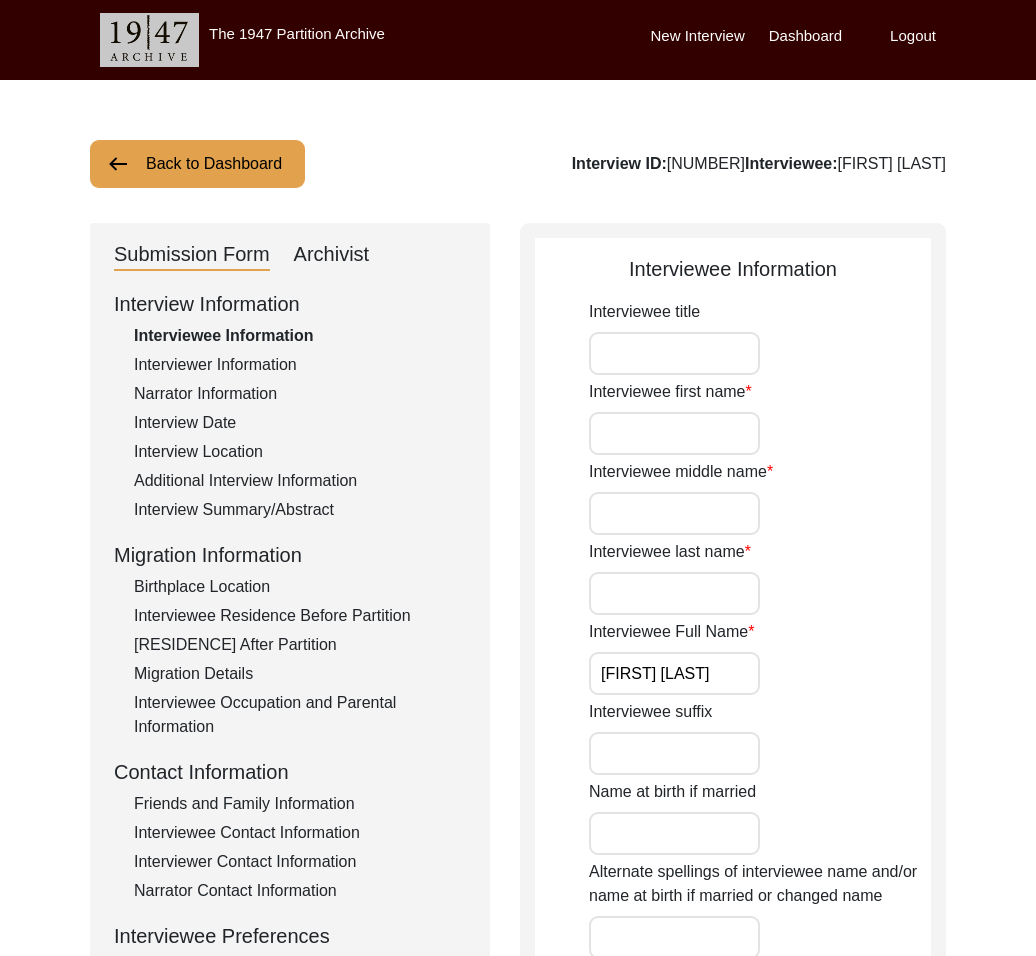 drag, startPoint x: 883, startPoint y: 167, endPoint x: 926, endPoint y: 163, distance: 43.185646 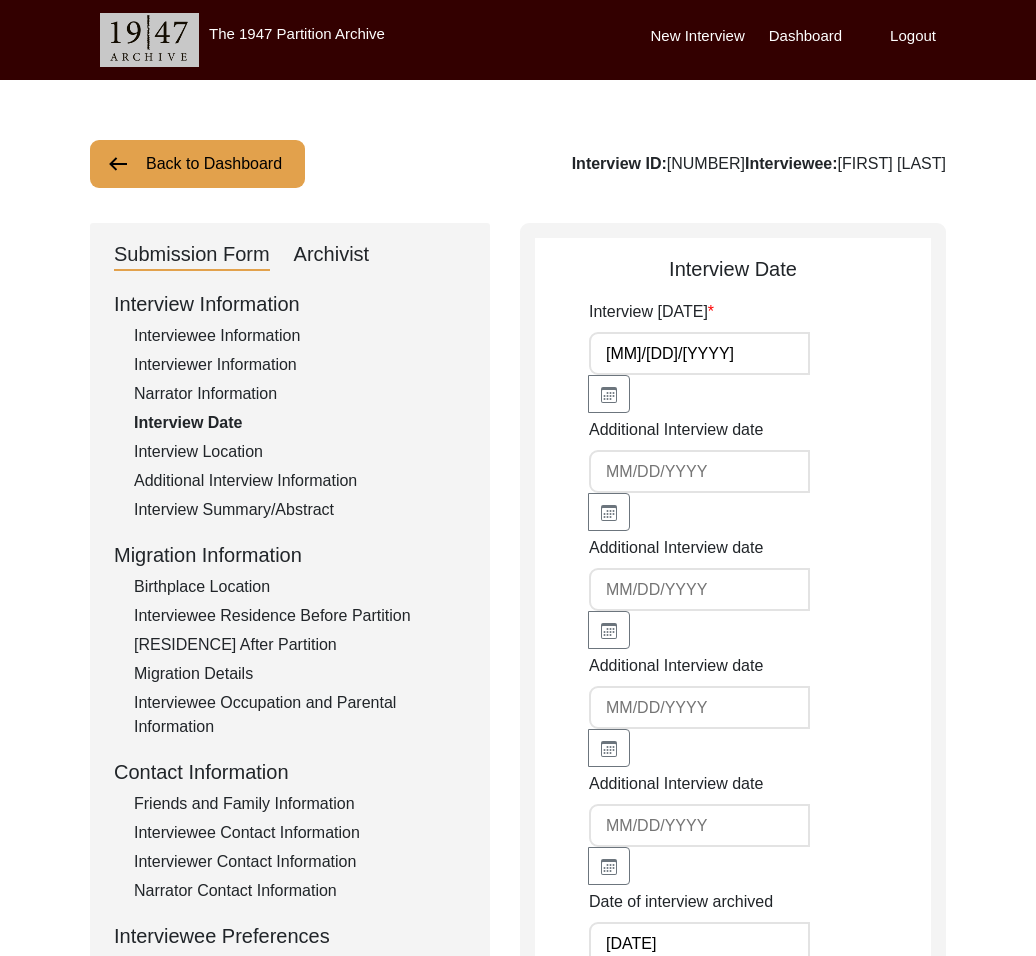 scroll, scrollTop: 3, scrollLeft: 0, axis: vertical 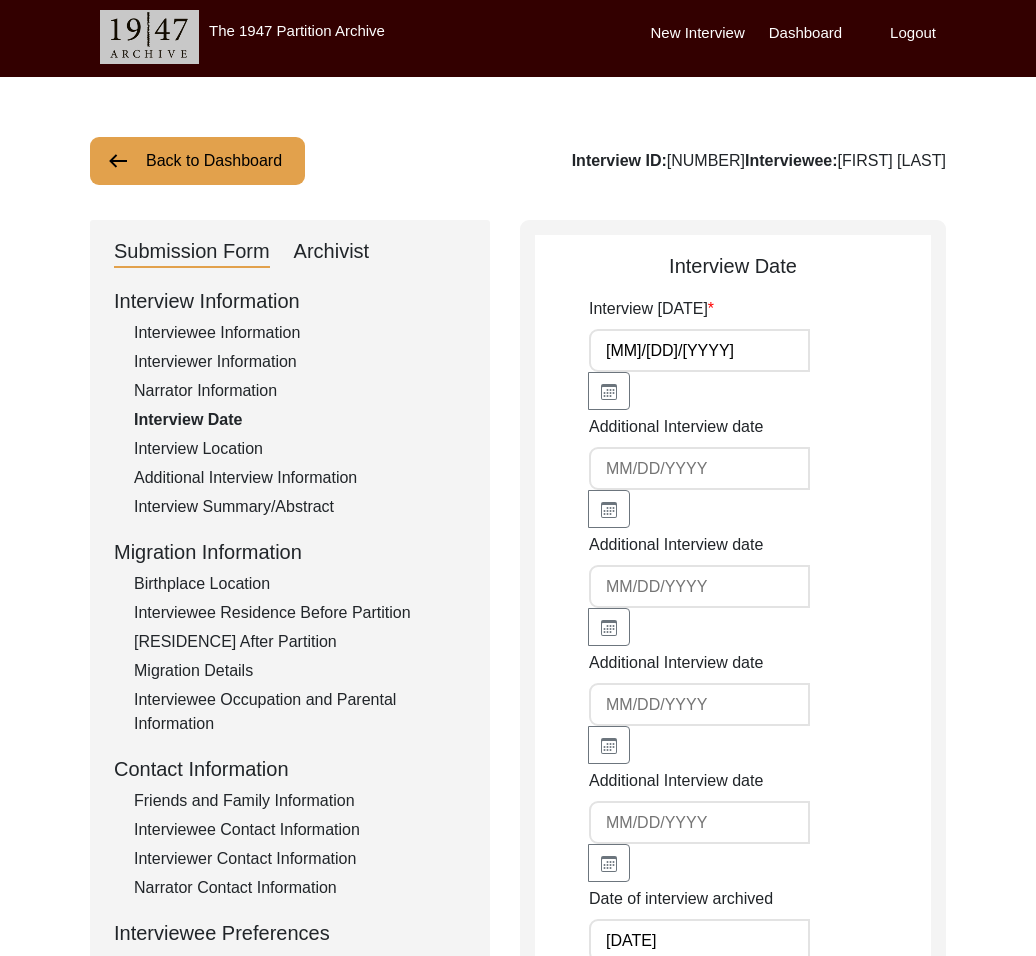 drag, startPoint x: 243, startPoint y: 452, endPoint x: 456, endPoint y: 525, distance: 225.16217 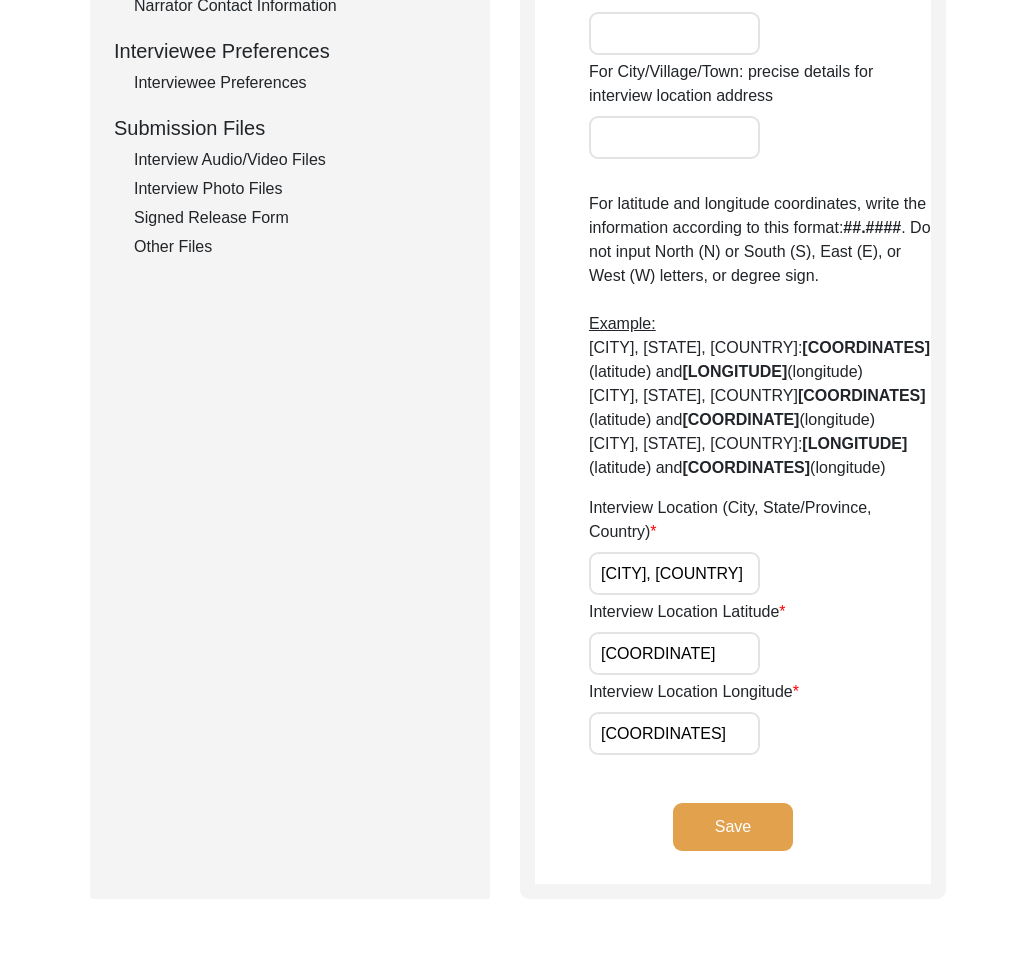 scroll, scrollTop: 966, scrollLeft: 0, axis: vertical 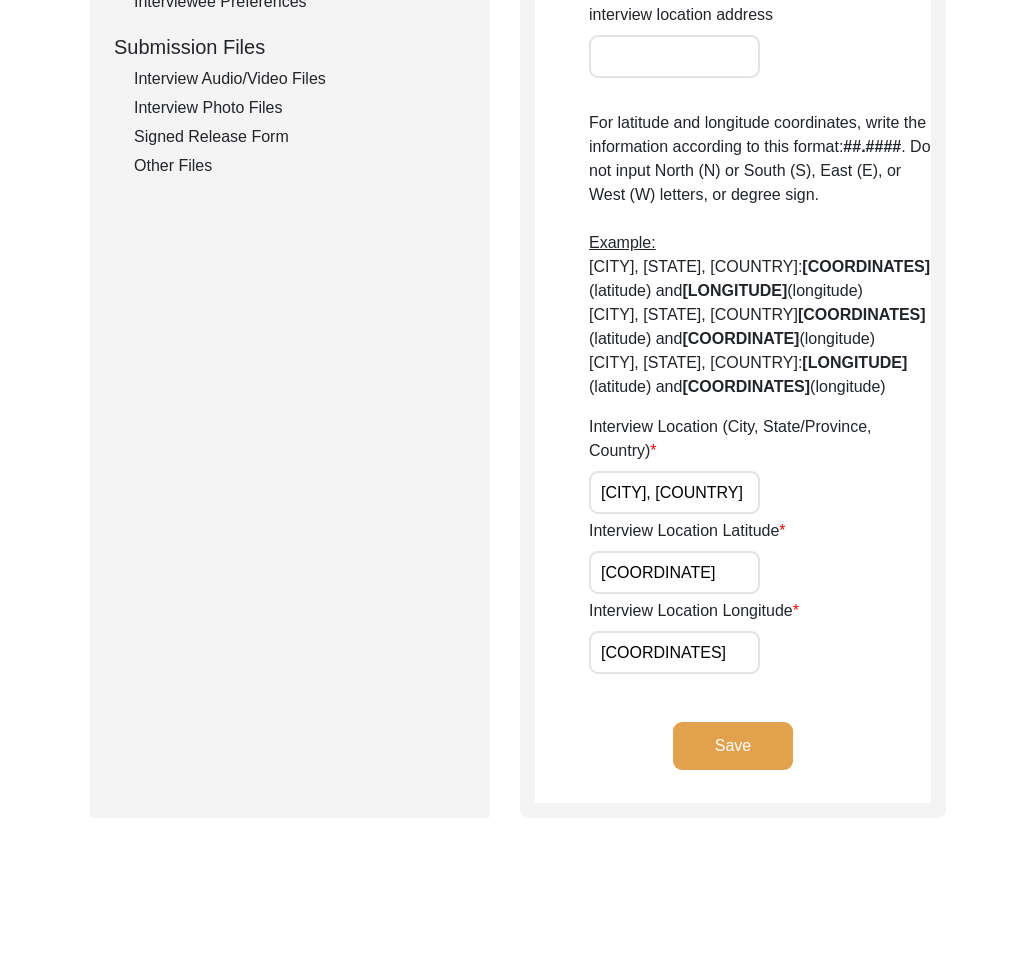 click on "[CITY], [COUNTRY]" at bounding box center (674, 492) 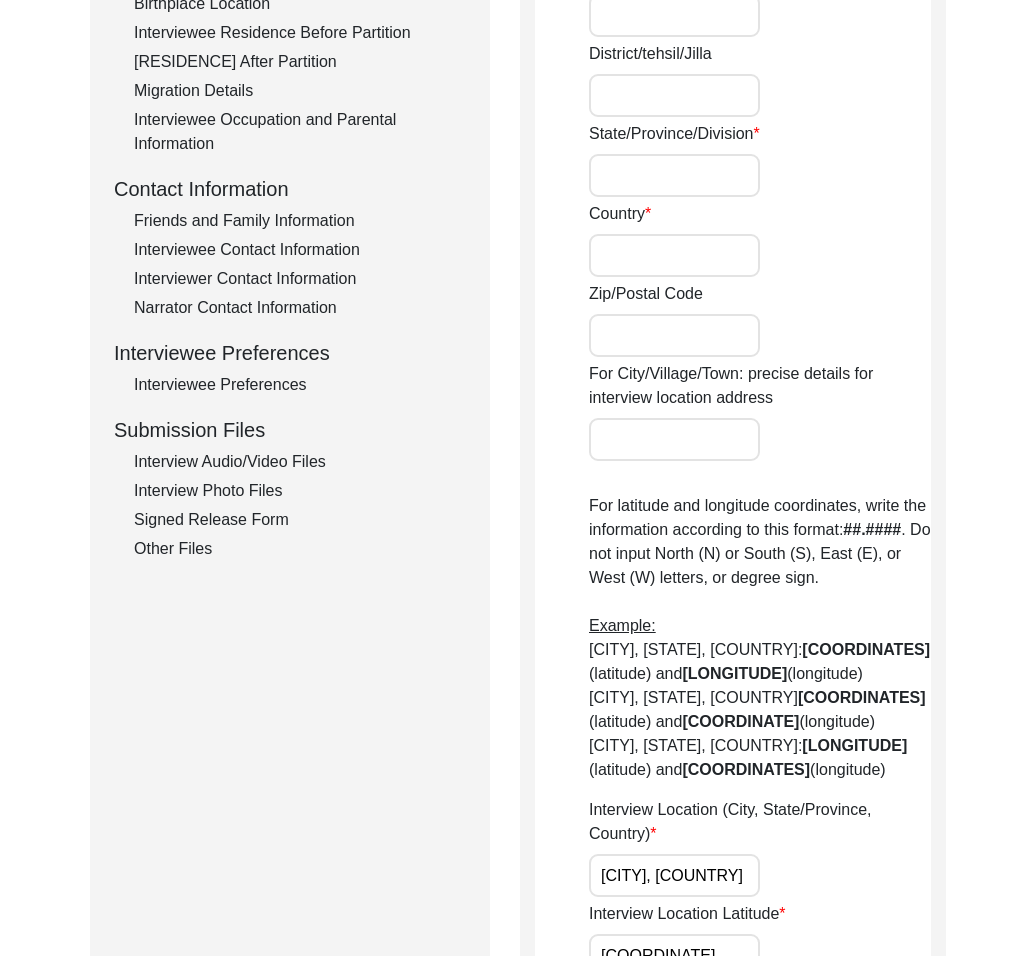 scroll, scrollTop: 0, scrollLeft: 0, axis: both 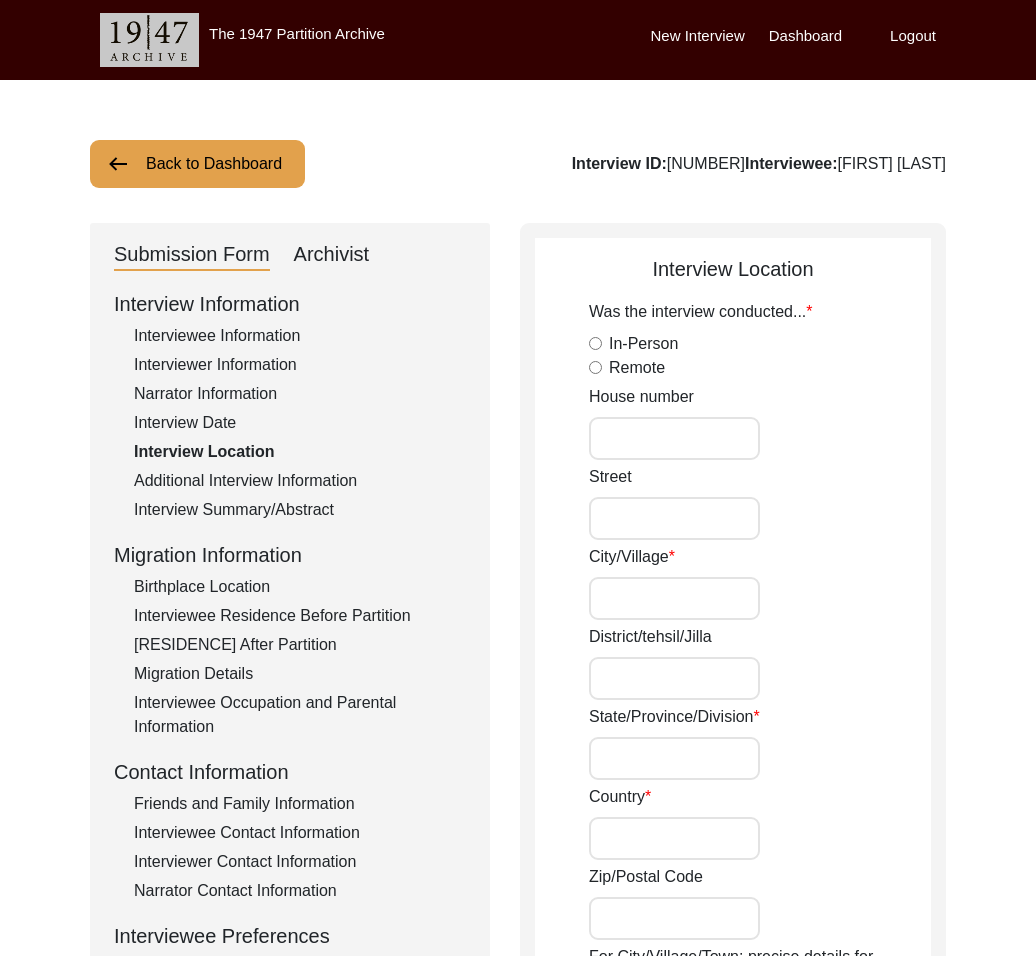 click on "Interviewer Information" at bounding box center [300, 365] 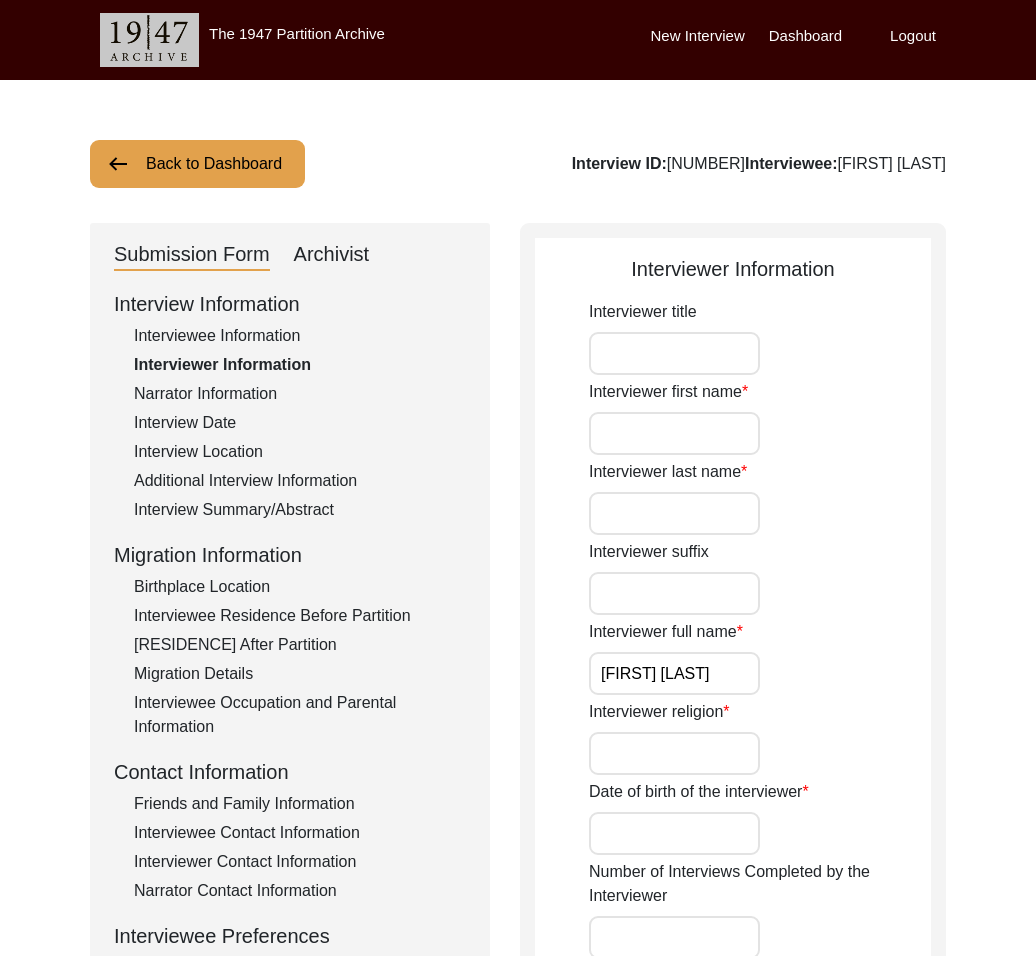click on "[FIRST] [LAST]" at bounding box center (674, 673) 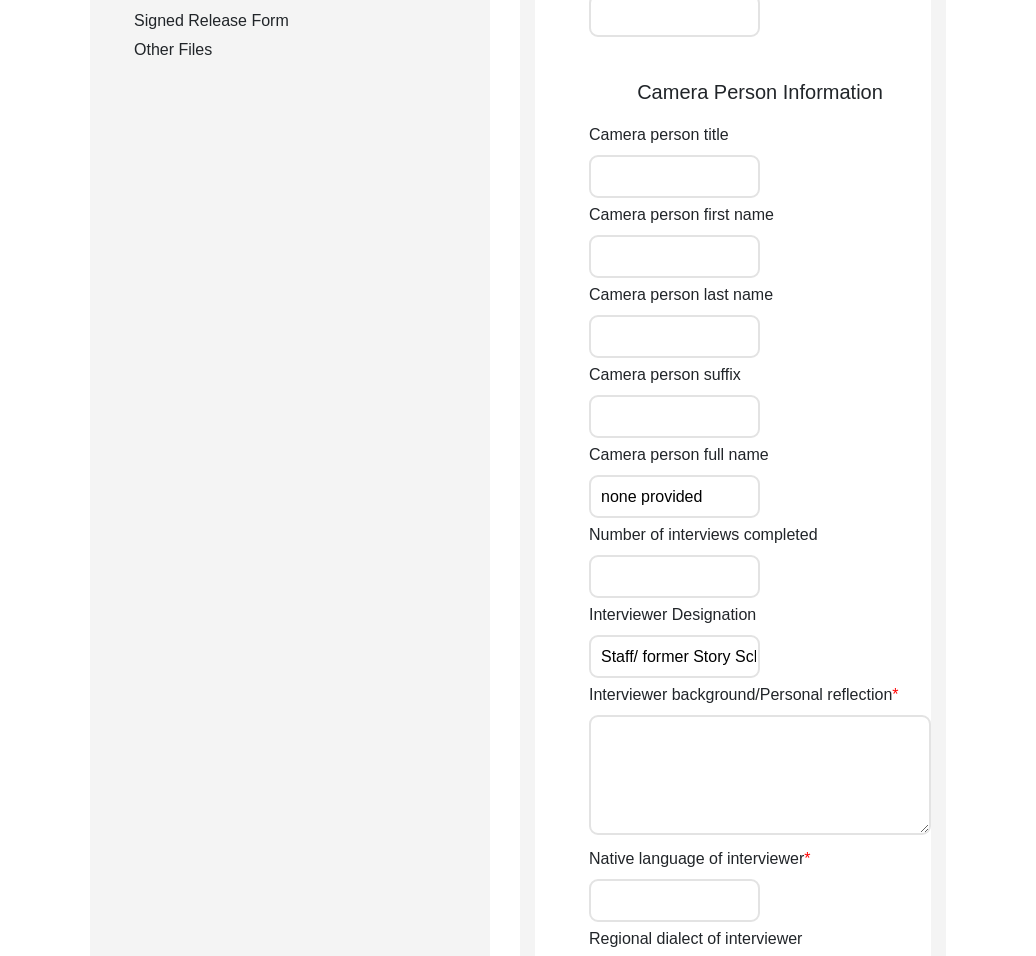 scroll, scrollTop: 1174, scrollLeft: 0, axis: vertical 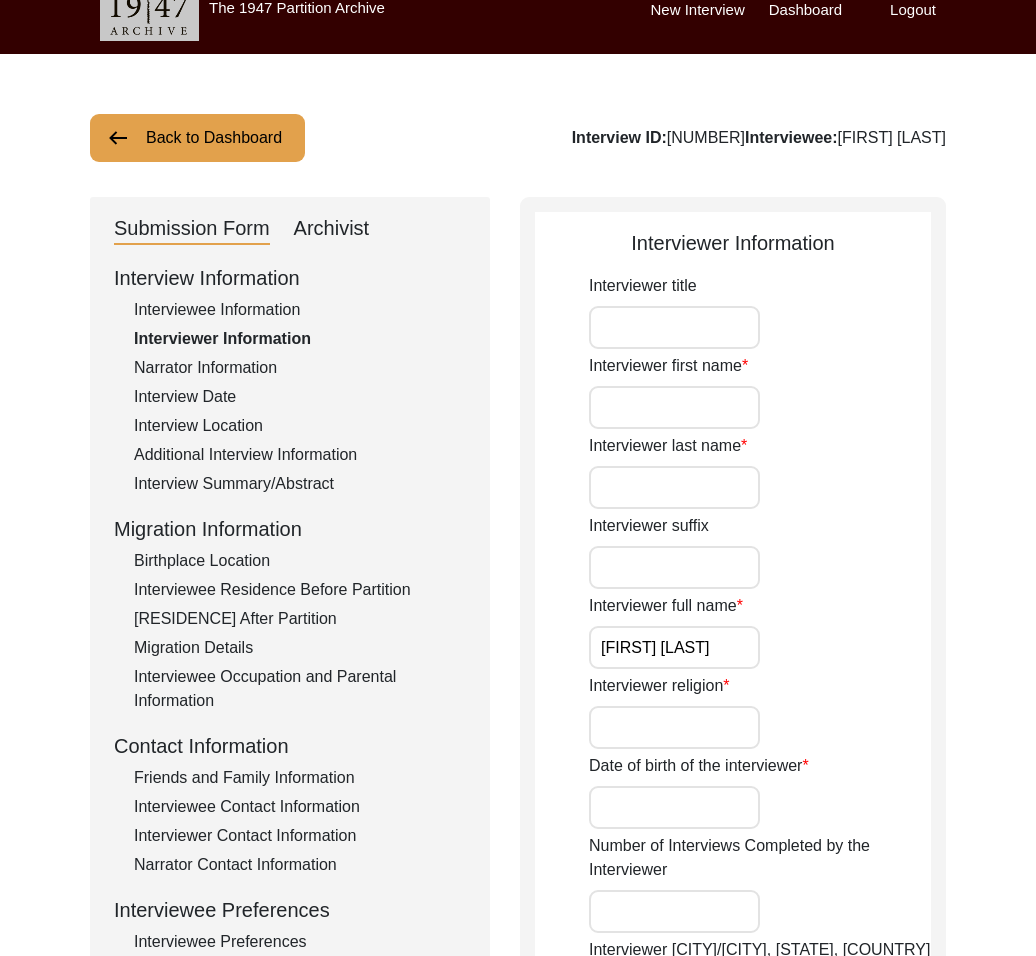 click on "Back to Dashboard" at bounding box center (197, 138) 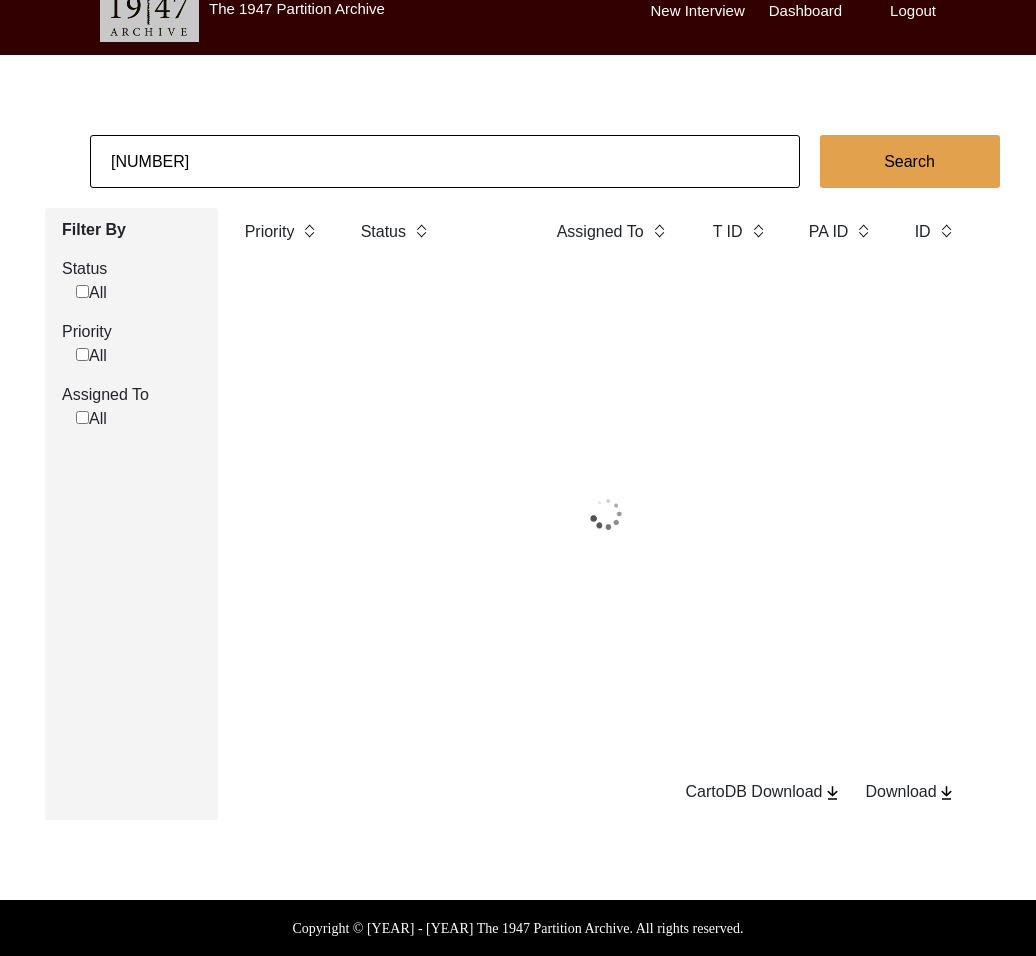 scroll, scrollTop: 26, scrollLeft: 0, axis: vertical 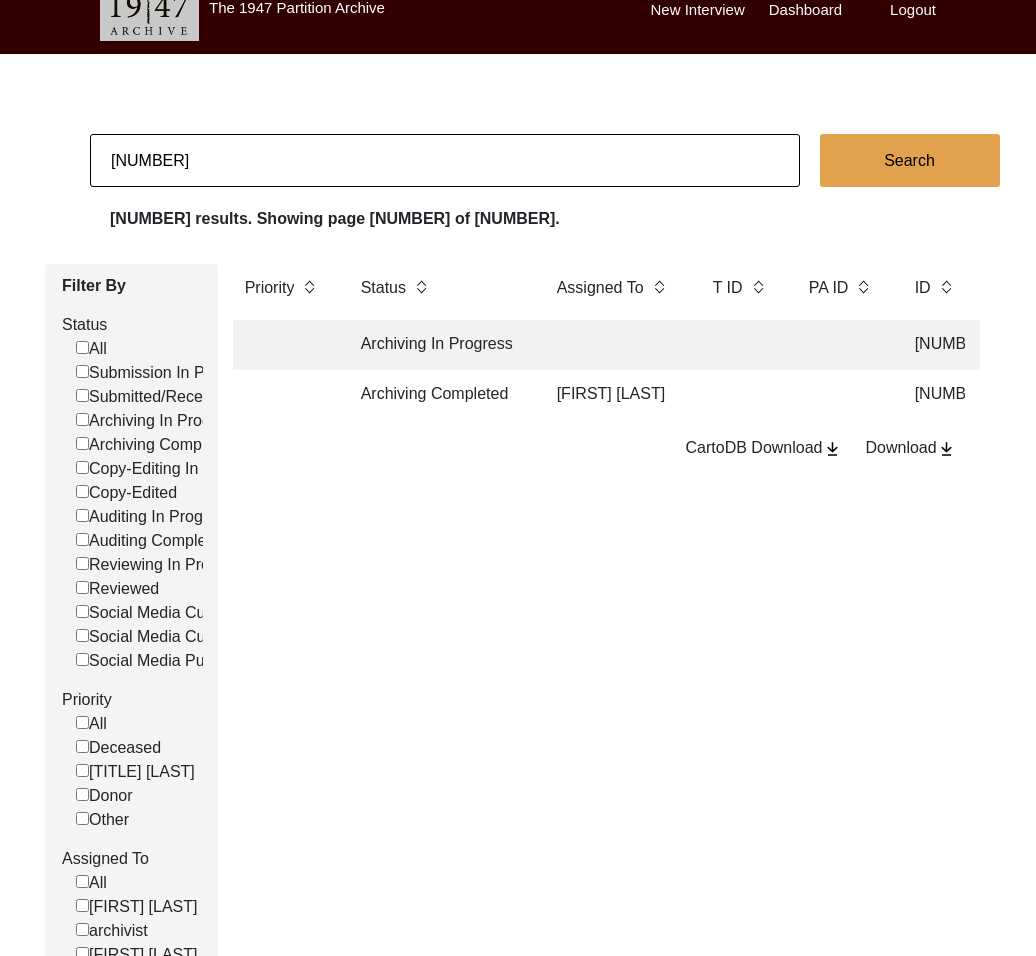 drag, startPoint x: 138, startPoint y: 157, endPoint x: 216, endPoint y: 165, distance: 78.40918 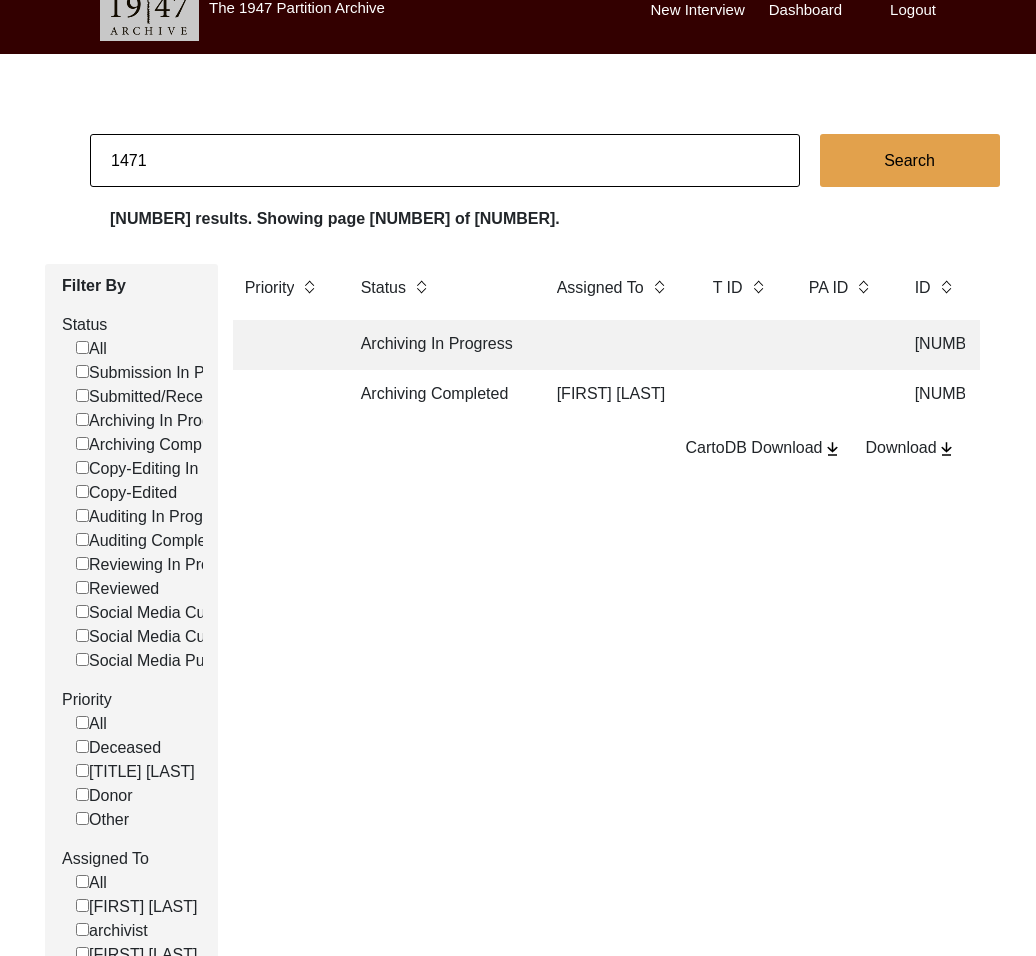 type on "1471" 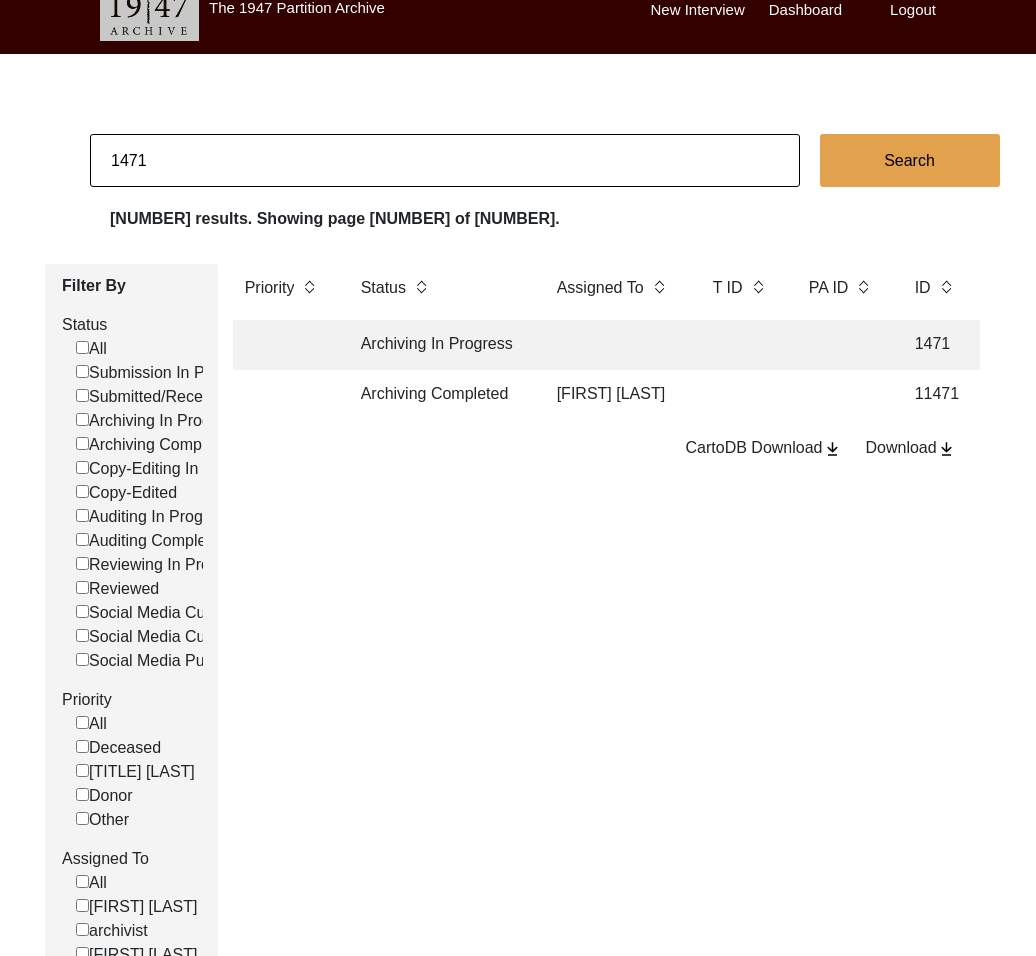 click at bounding box center (615, 345) 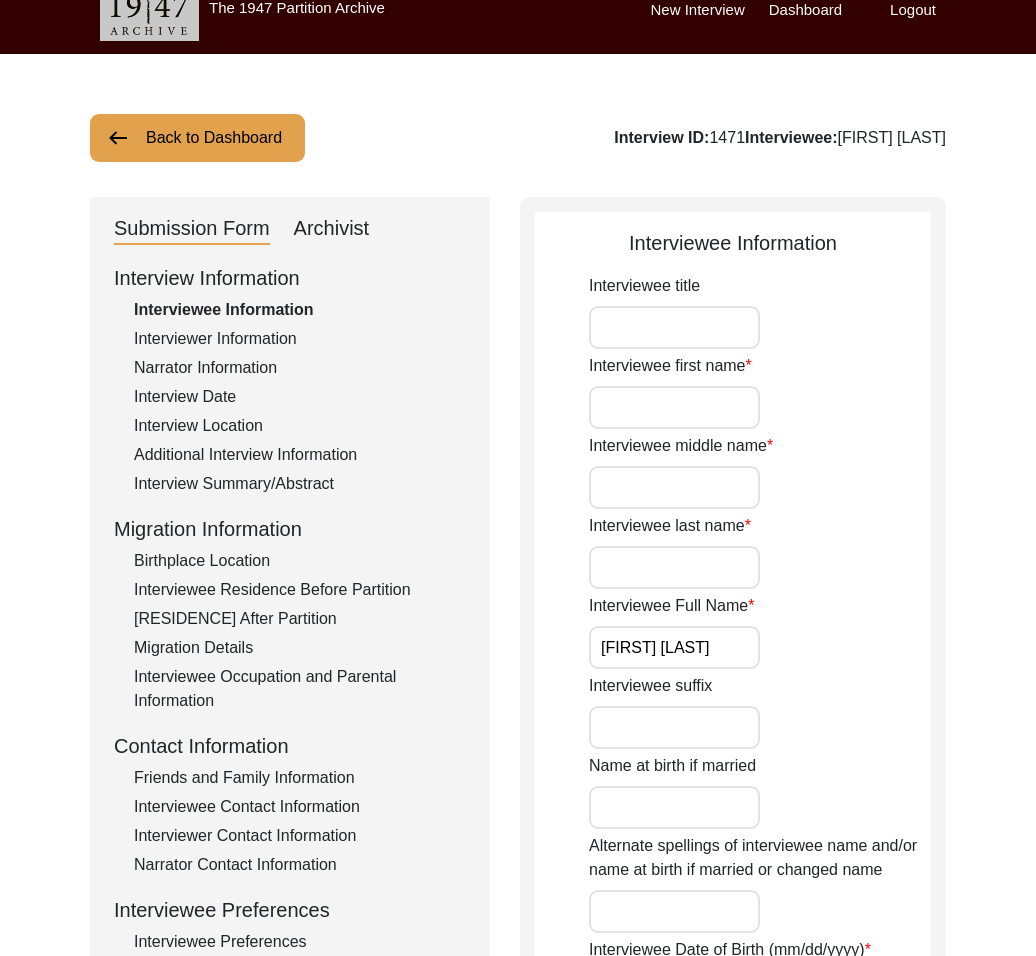 click on "[FIRST] [LAST]" at bounding box center [674, 647] 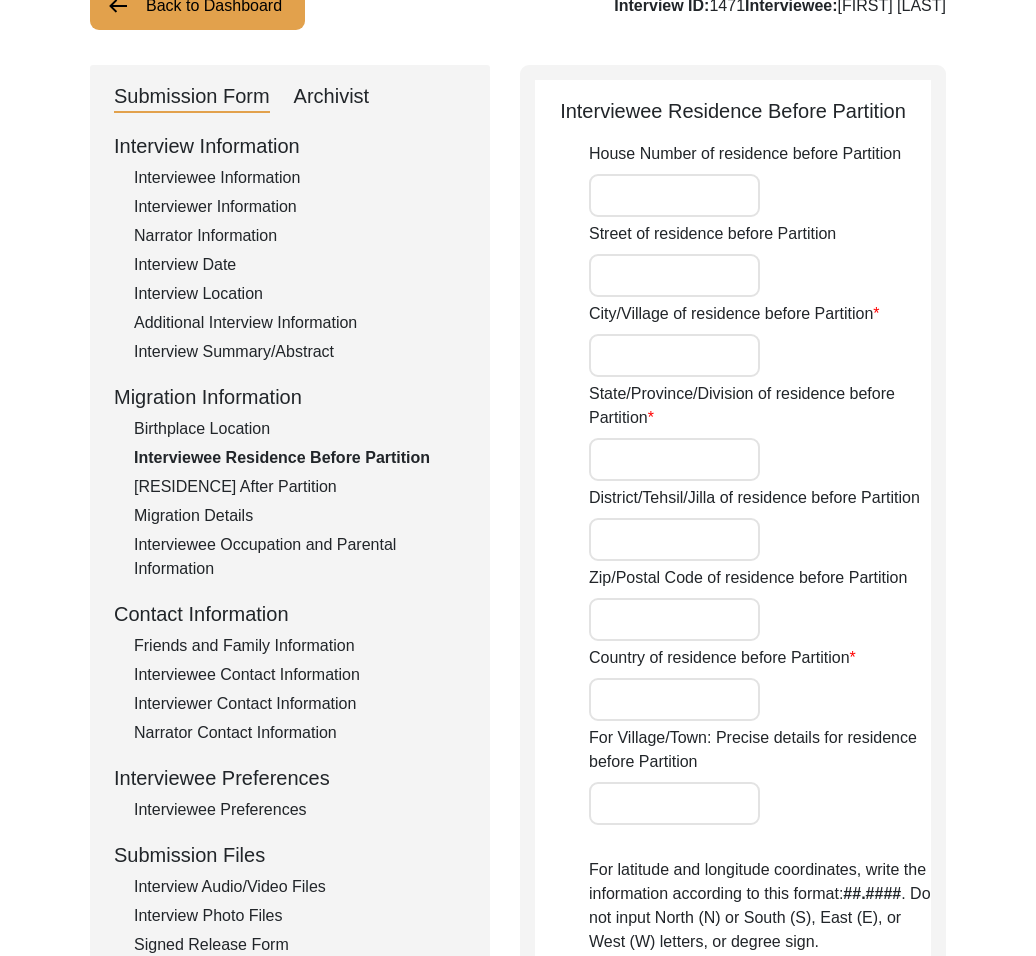 scroll, scrollTop: 0, scrollLeft: 0, axis: both 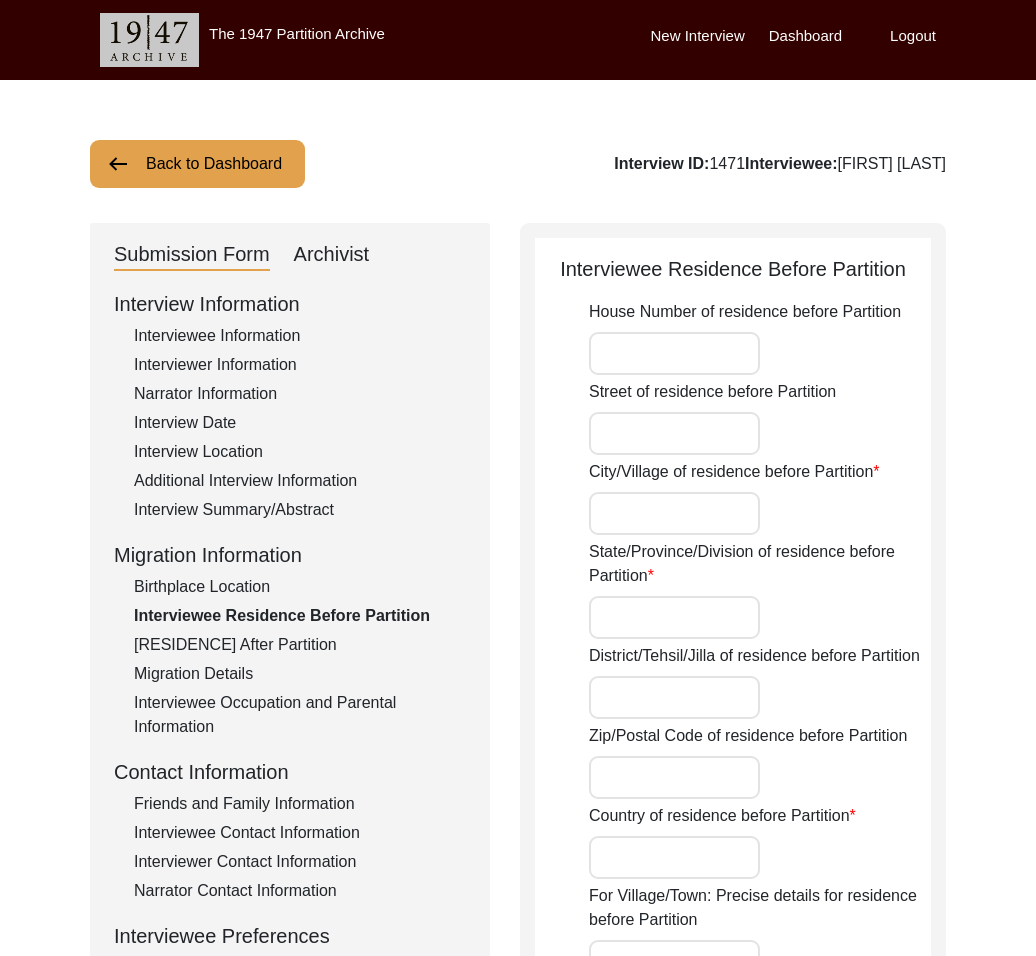 click on "Interview Summary/Abstract" at bounding box center (300, 510) 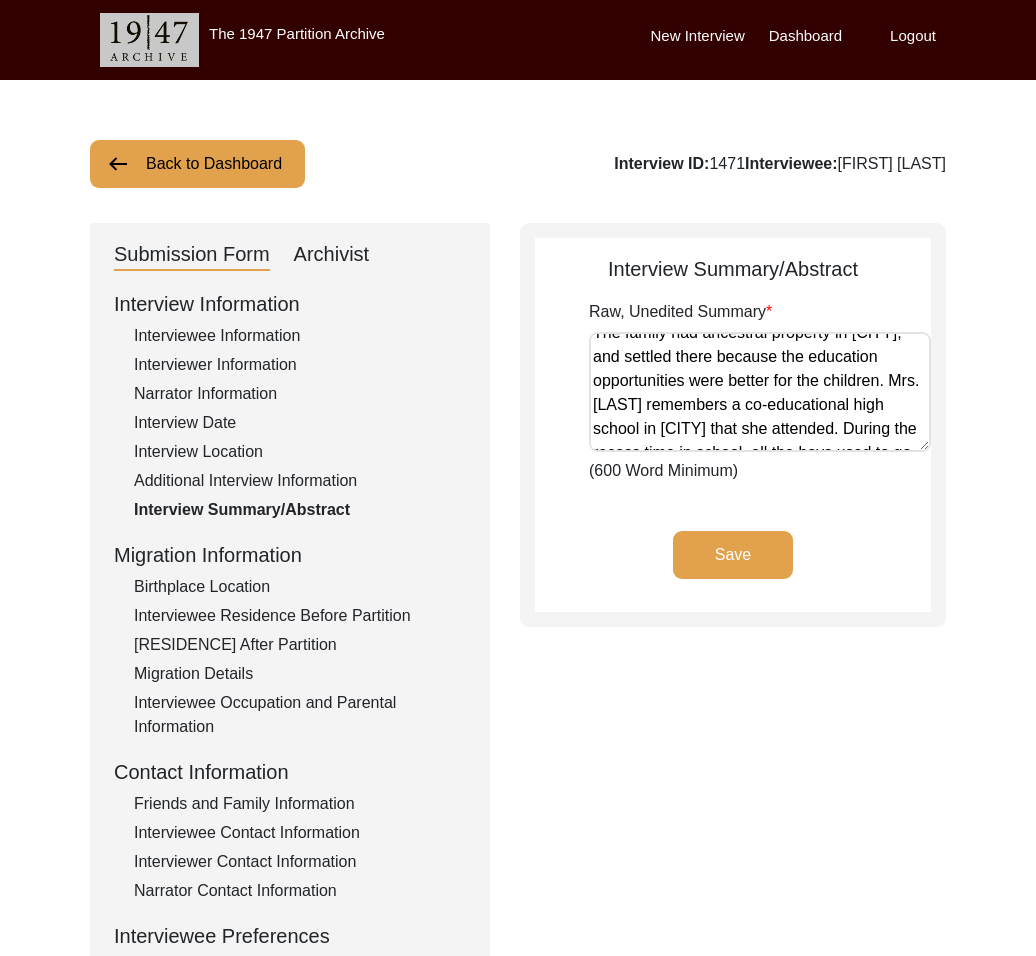 scroll, scrollTop: 168, scrollLeft: 0, axis: vertical 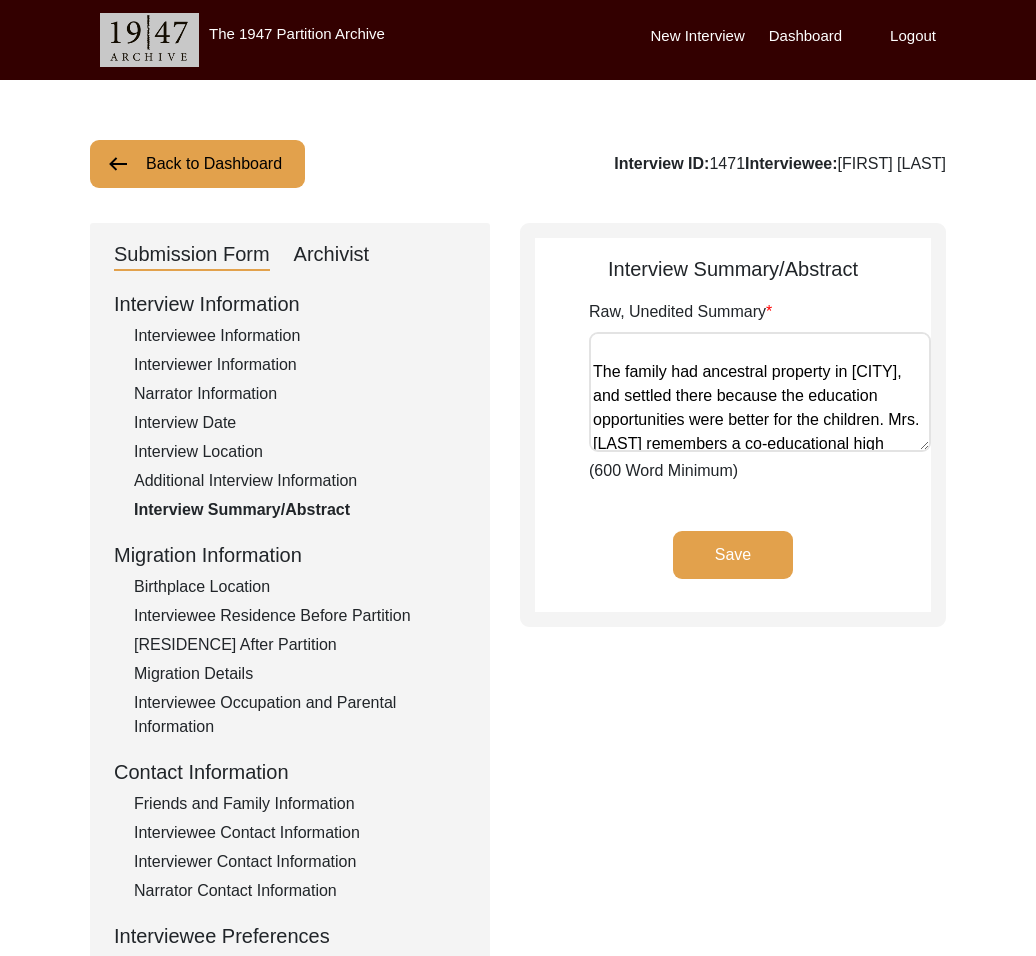click on "Interviewee Residence Before Partition" at bounding box center [300, 616] 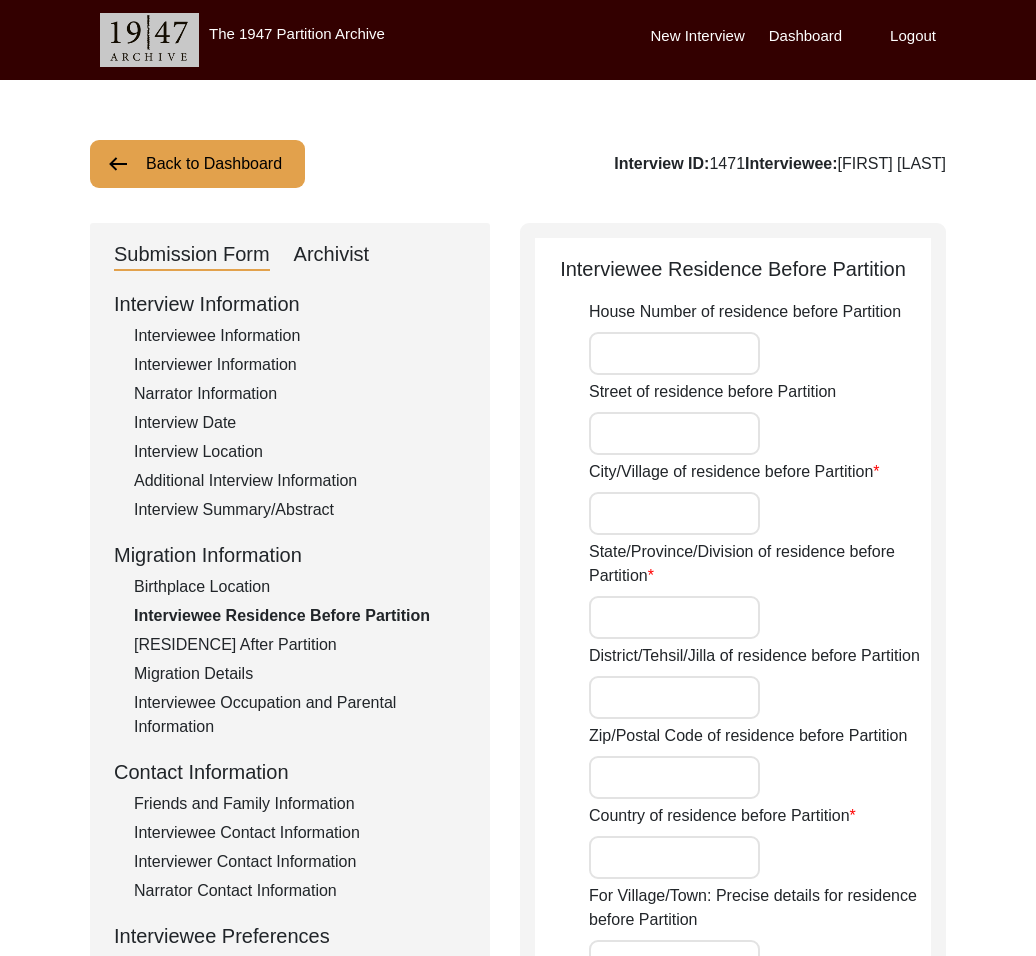 click on "Birthplace Location" at bounding box center [300, 587] 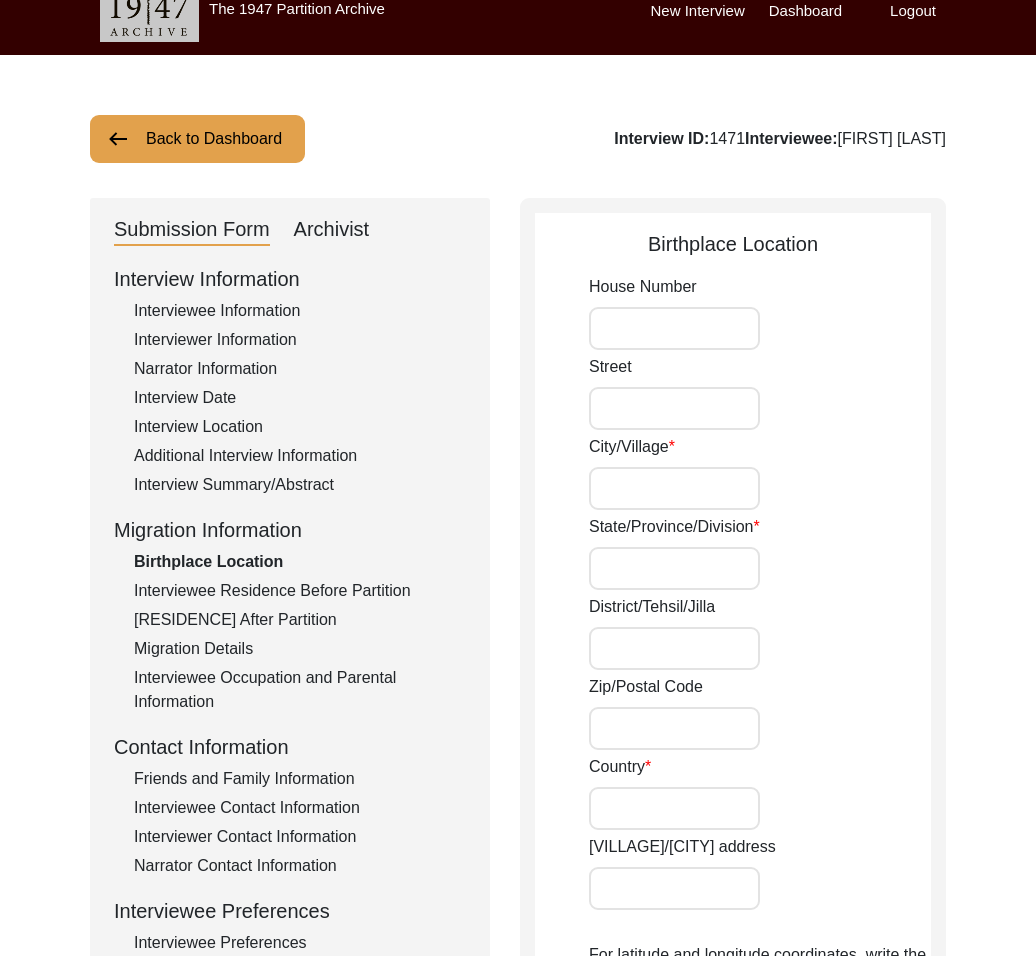 scroll, scrollTop: 0, scrollLeft: 0, axis: both 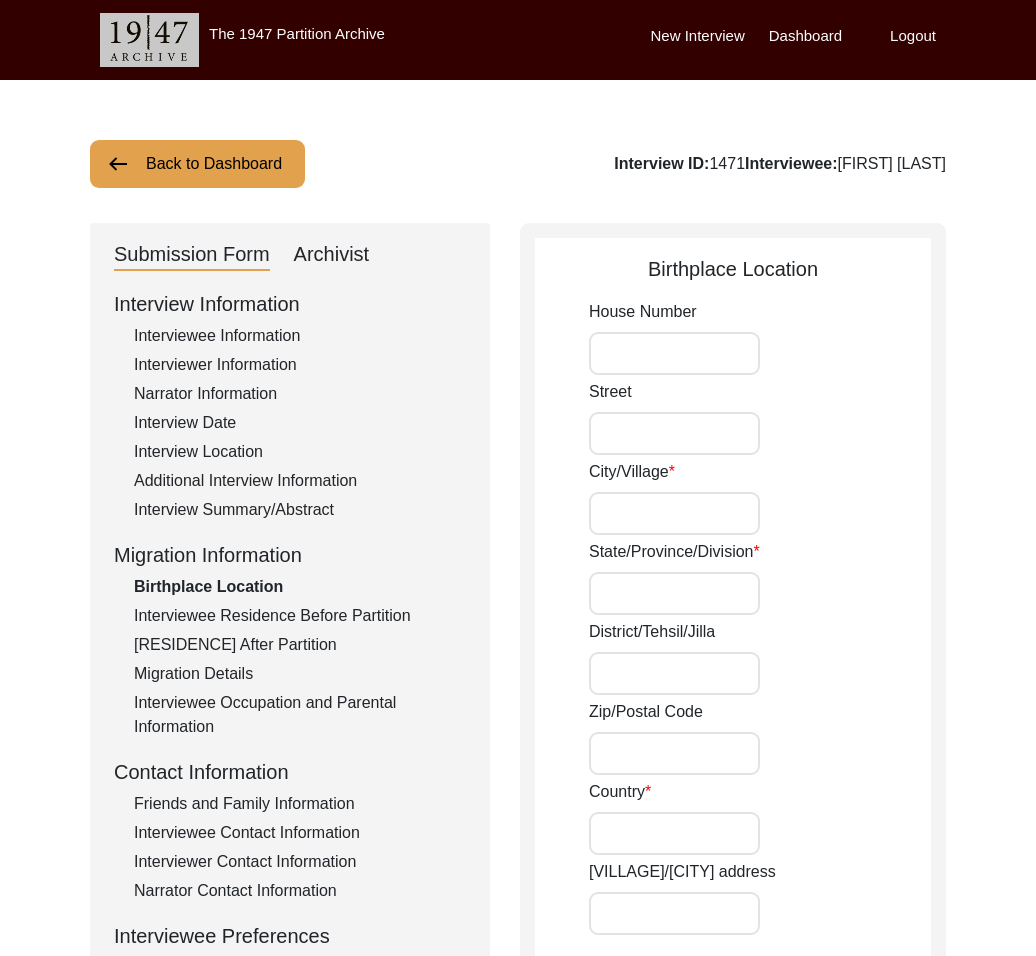click on "Interviewee Residence Before Partition" at bounding box center (300, 616) 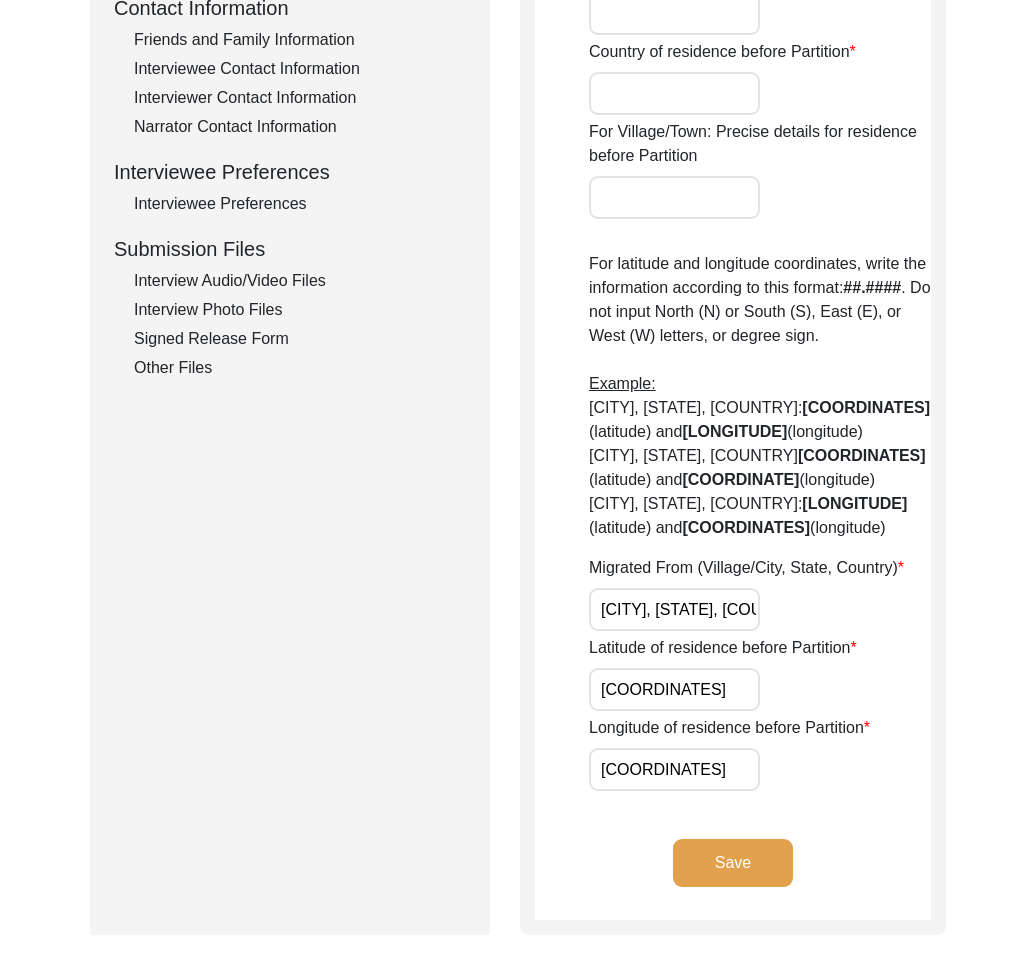 scroll, scrollTop: 979, scrollLeft: 0, axis: vertical 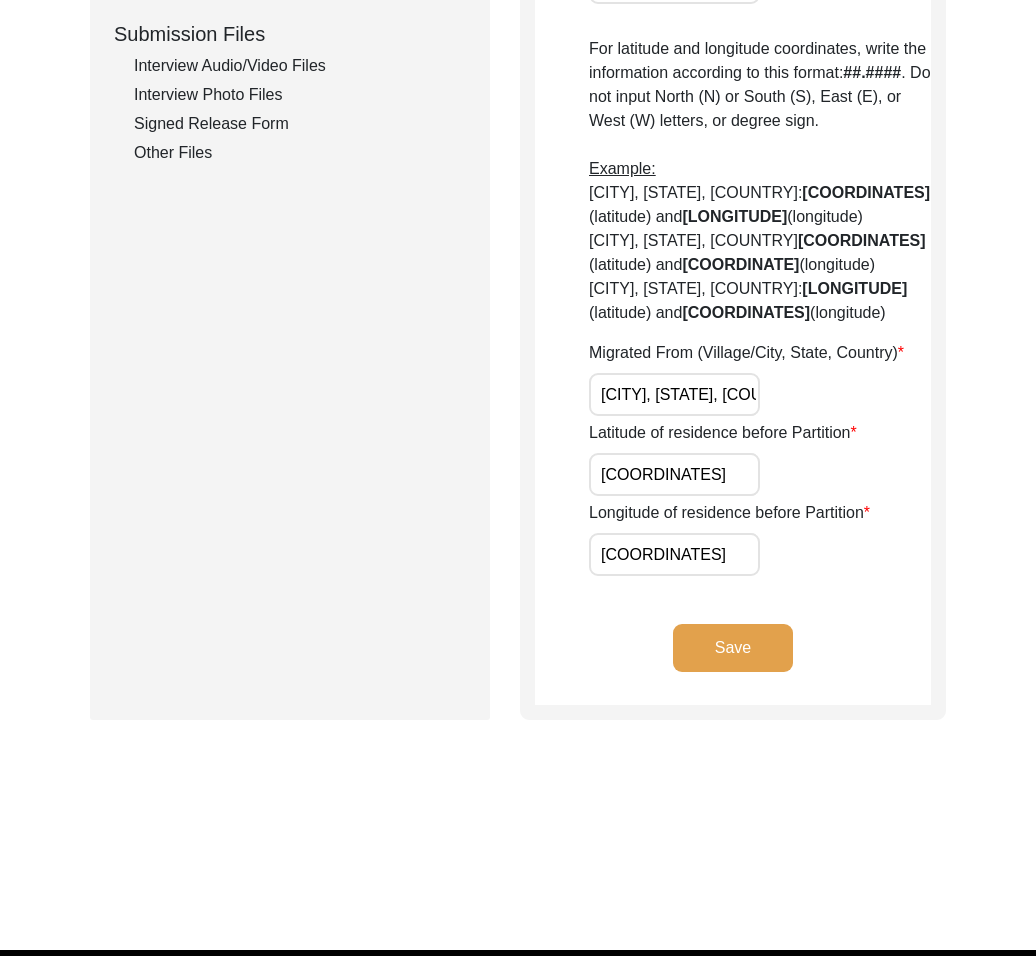click on "[CITY], [STATE], [COUNTRY]" at bounding box center [674, 394] 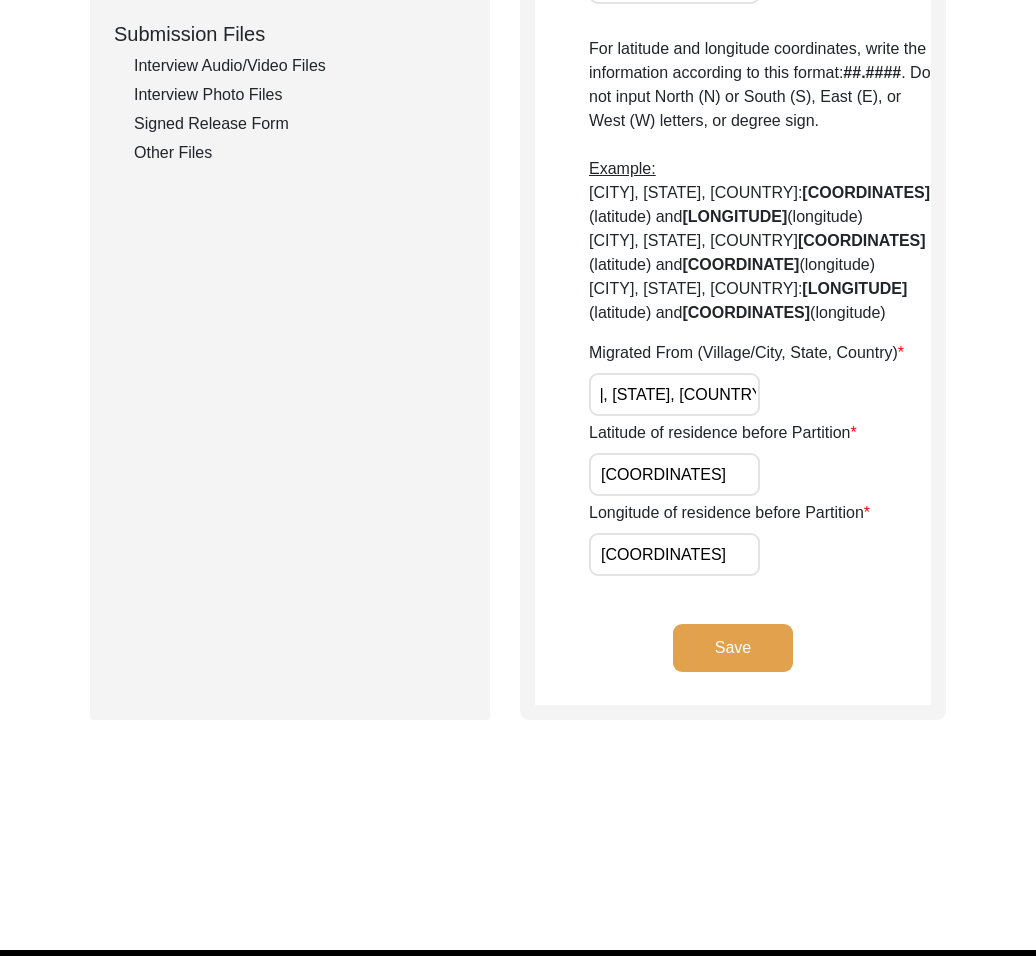scroll, scrollTop: 0, scrollLeft: 0, axis: both 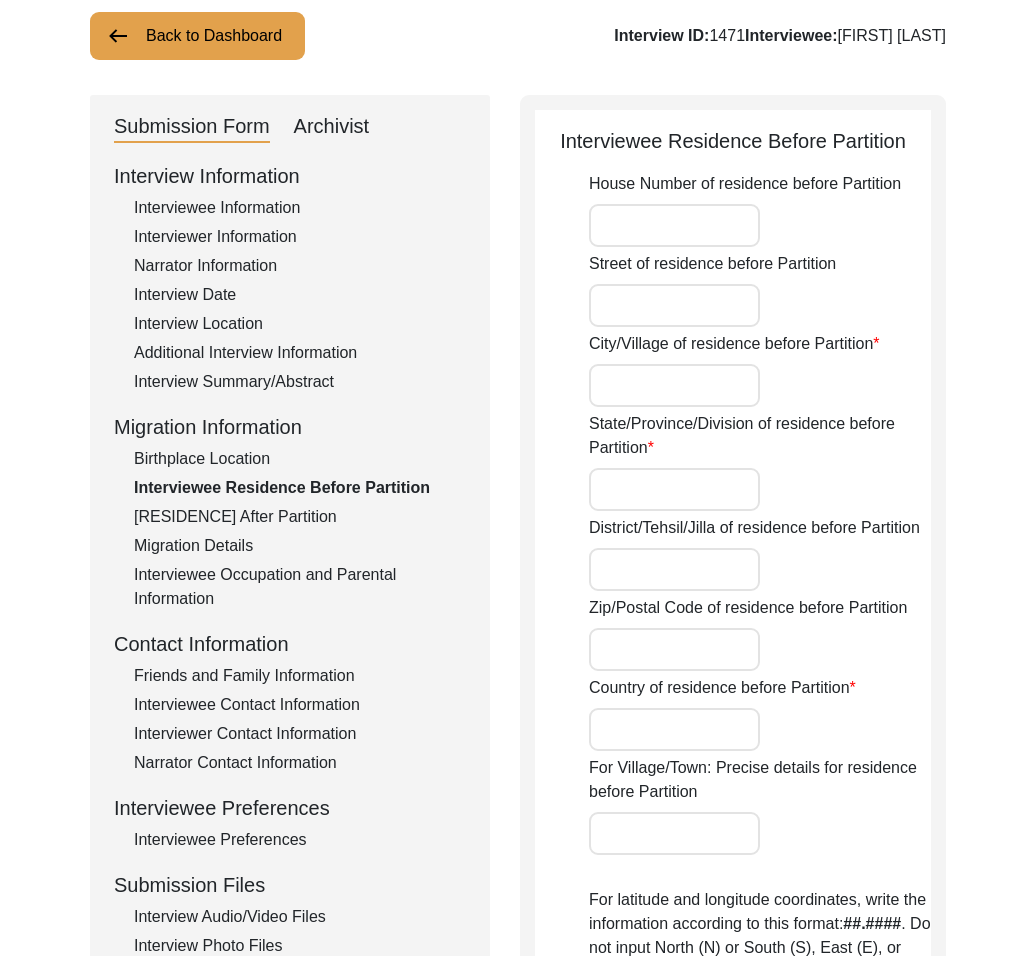 click on "Interviewee Information" at bounding box center [300, 208] 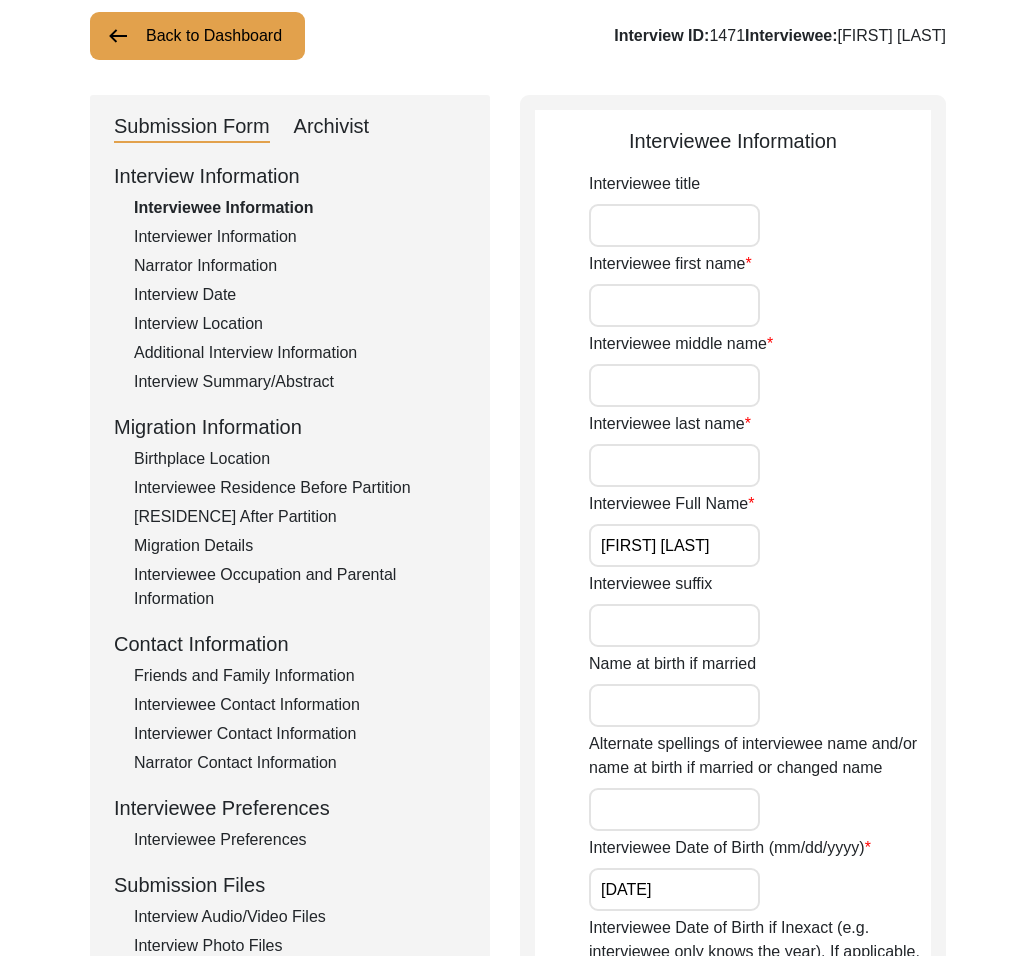 click on "[FIRST] [LAST]" at bounding box center (674, 545) 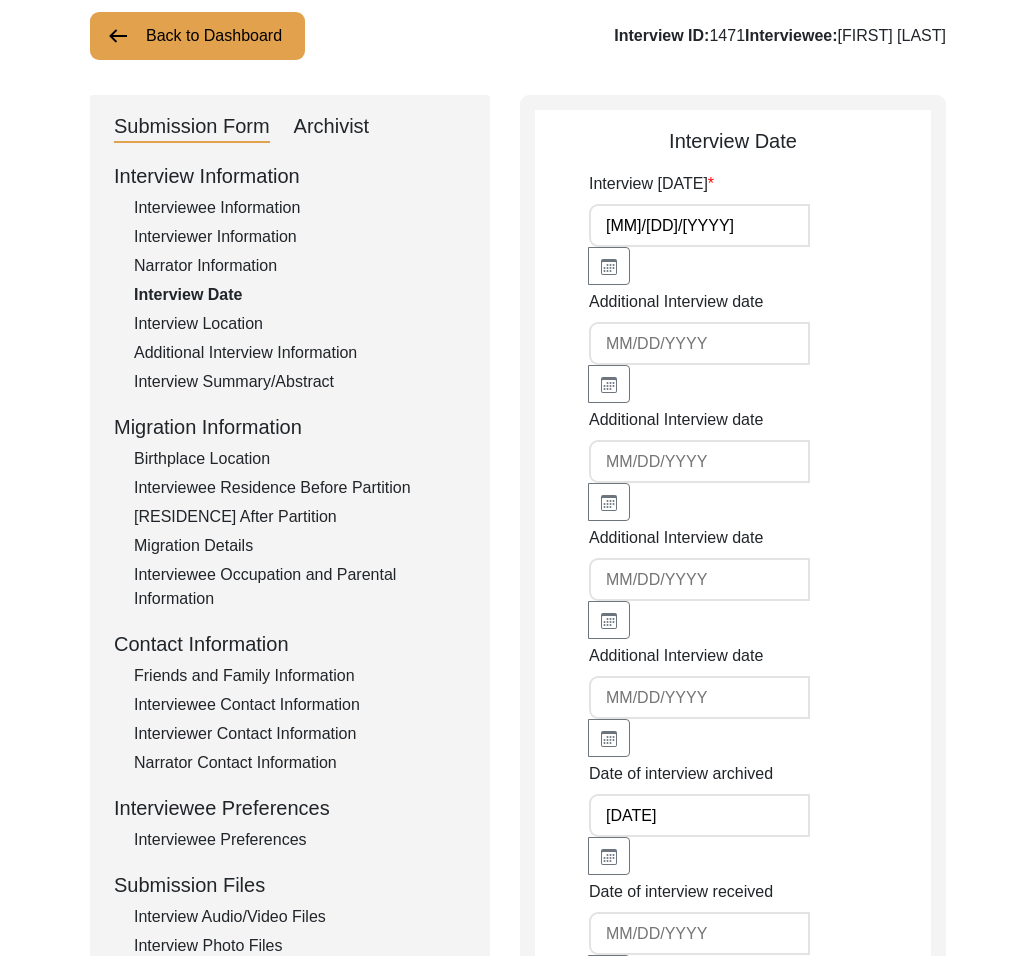 click on "Interview Location" at bounding box center [300, 324] 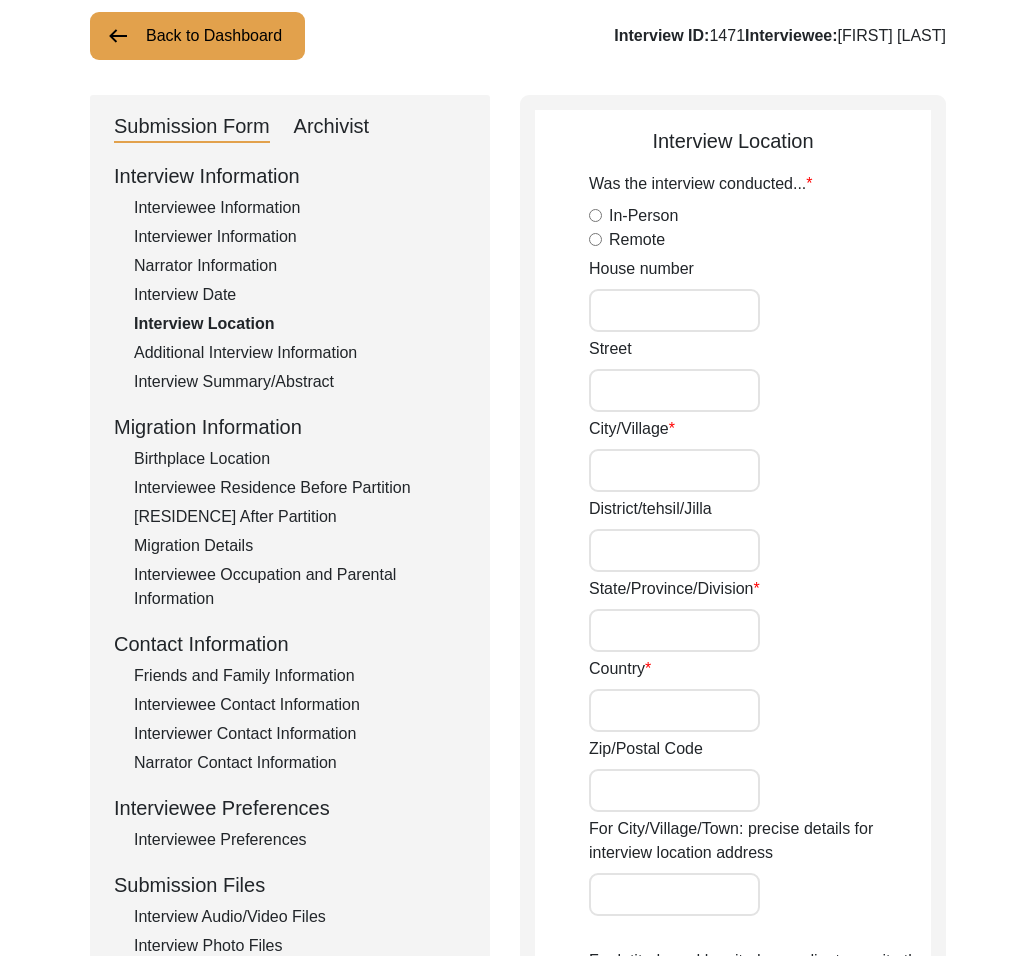 scroll, scrollTop: 988, scrollLeft: 0, axis: vertical 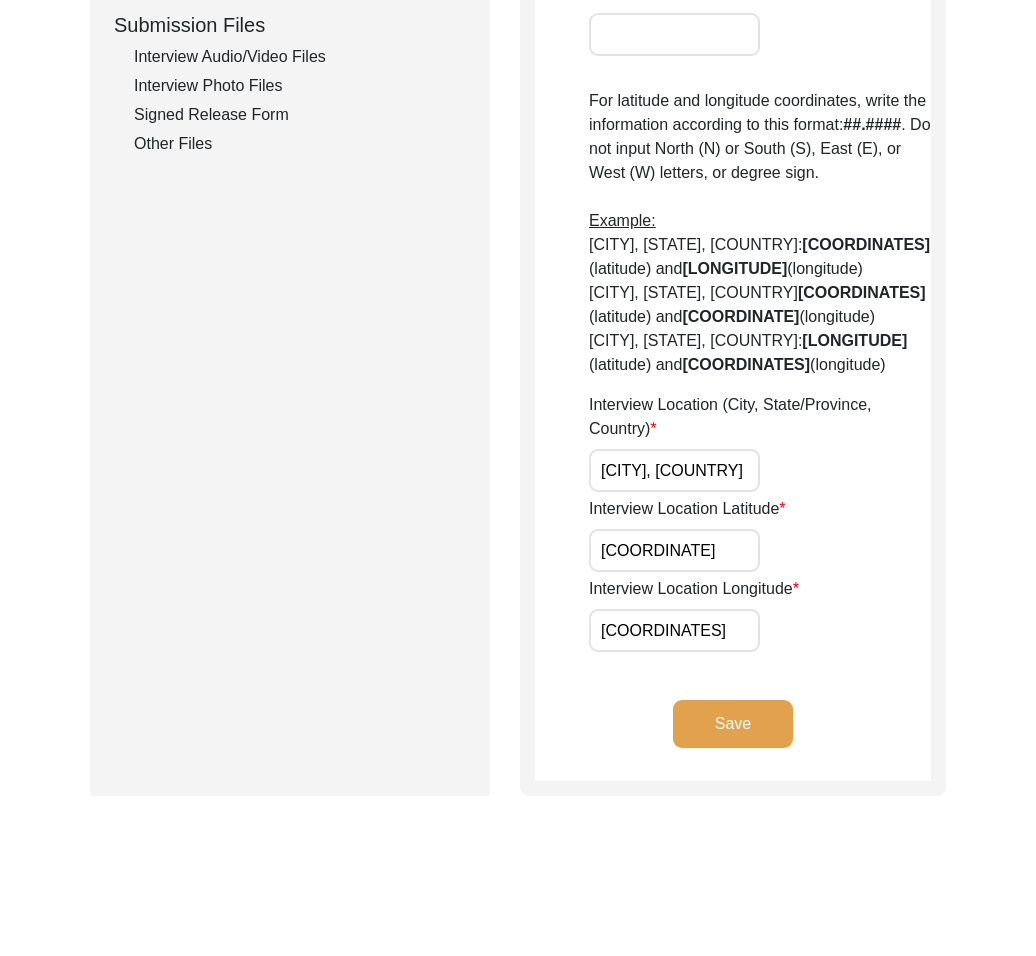click on "[CITY], [COUNTRY]" at bounding box center [674, 470] 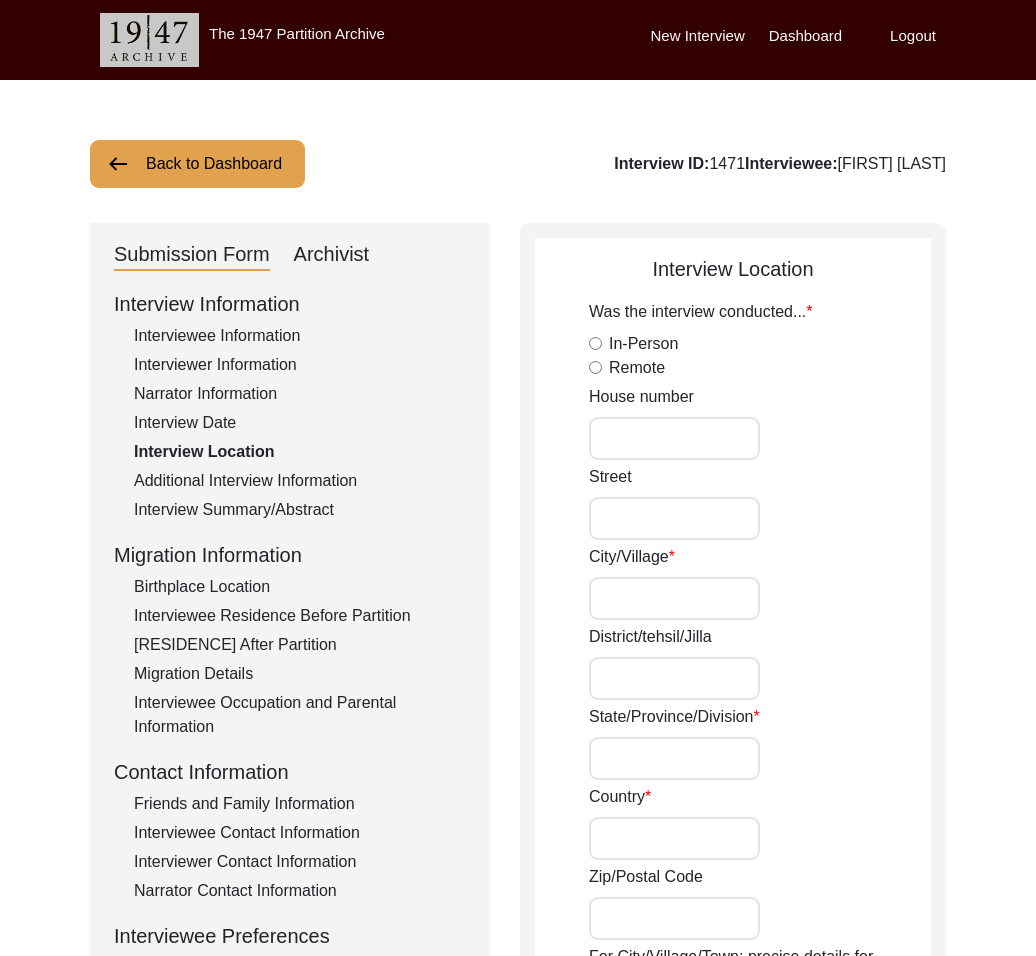 drag, startPoint x: 218, startPoint y: 361, endPoint x: 496, endPoint y: 499, distance: 310.36752 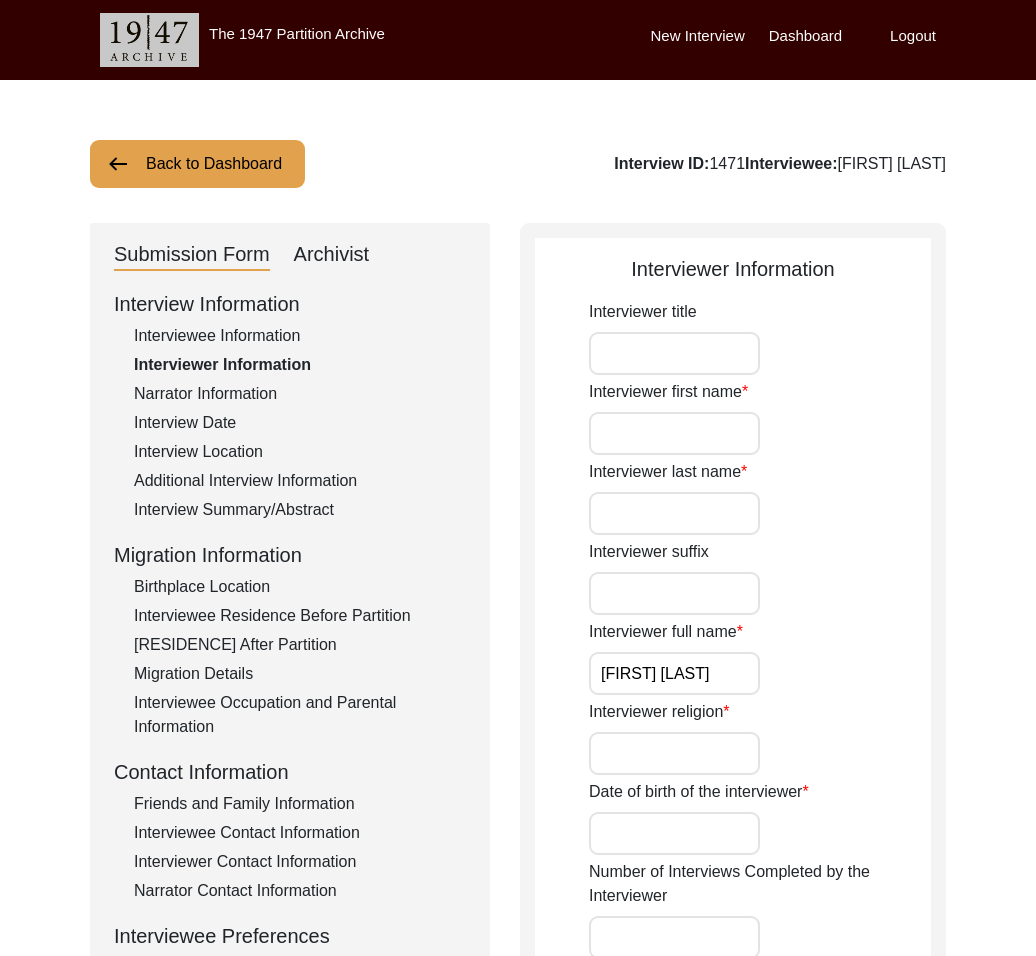 click on "[FIRST] [LAST]" at bounding box center [674, 673] 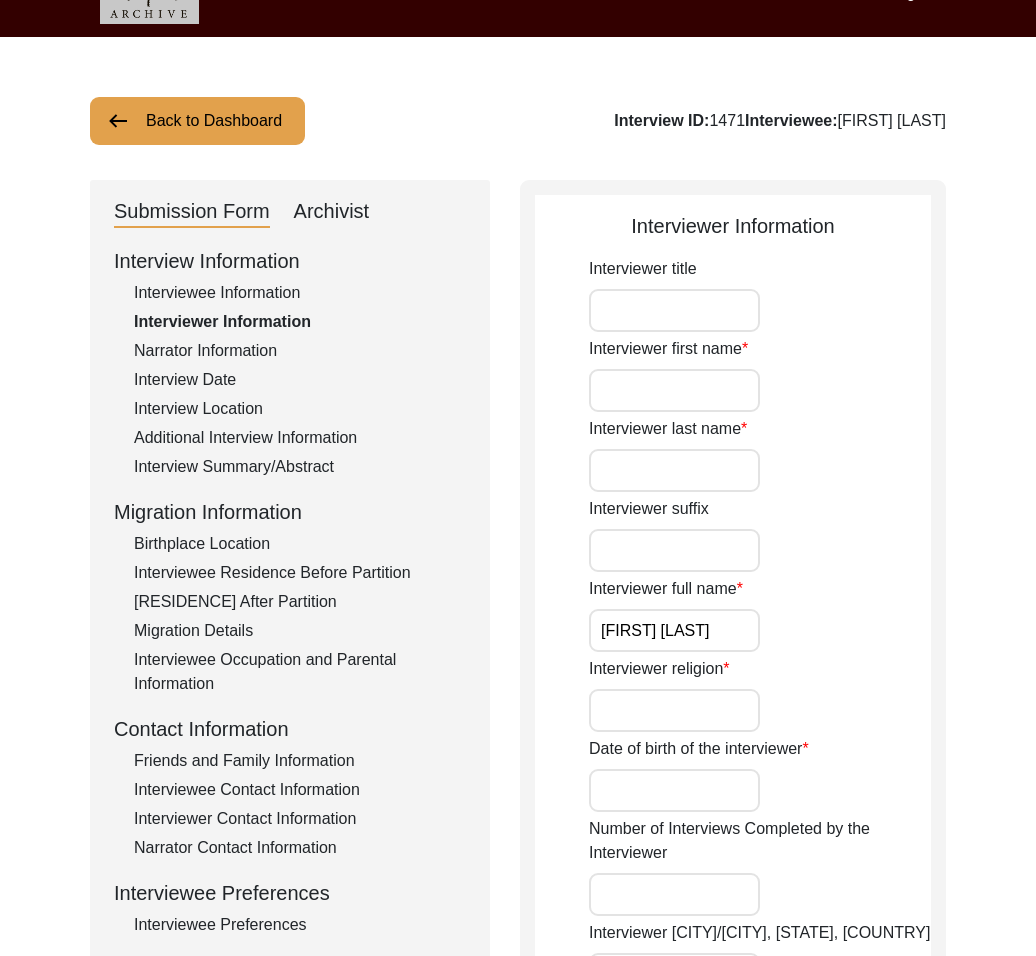 scroll, scrollTop: 0, scrollLeft: 0, axis: both 